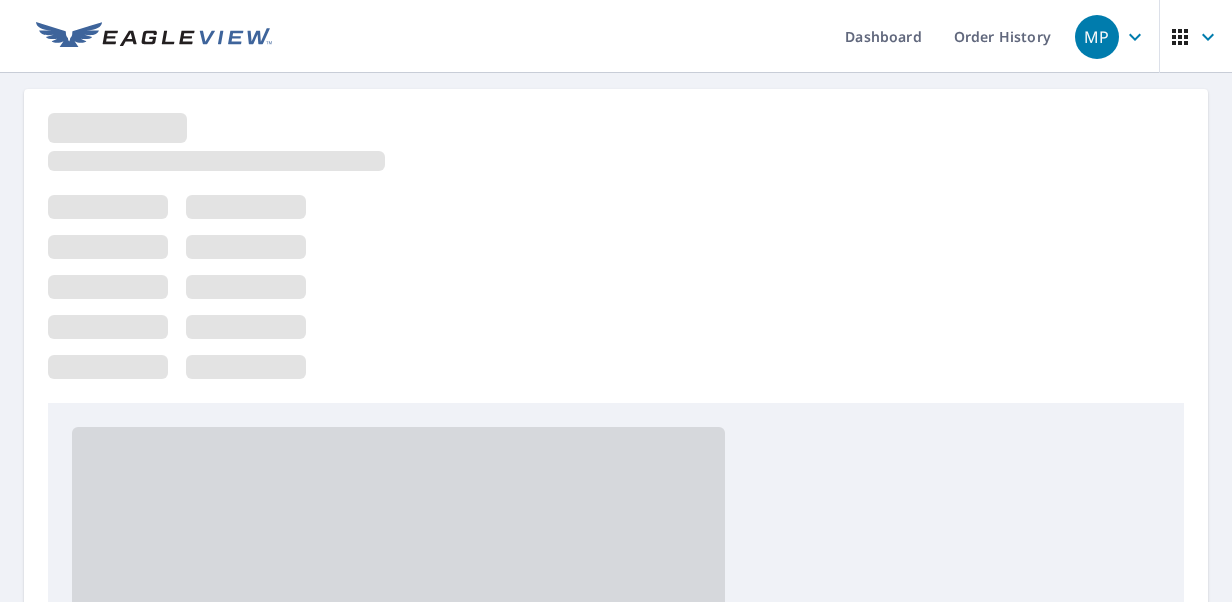 scroll, scrollTop: 0, scrollLeft: 0, axis: both 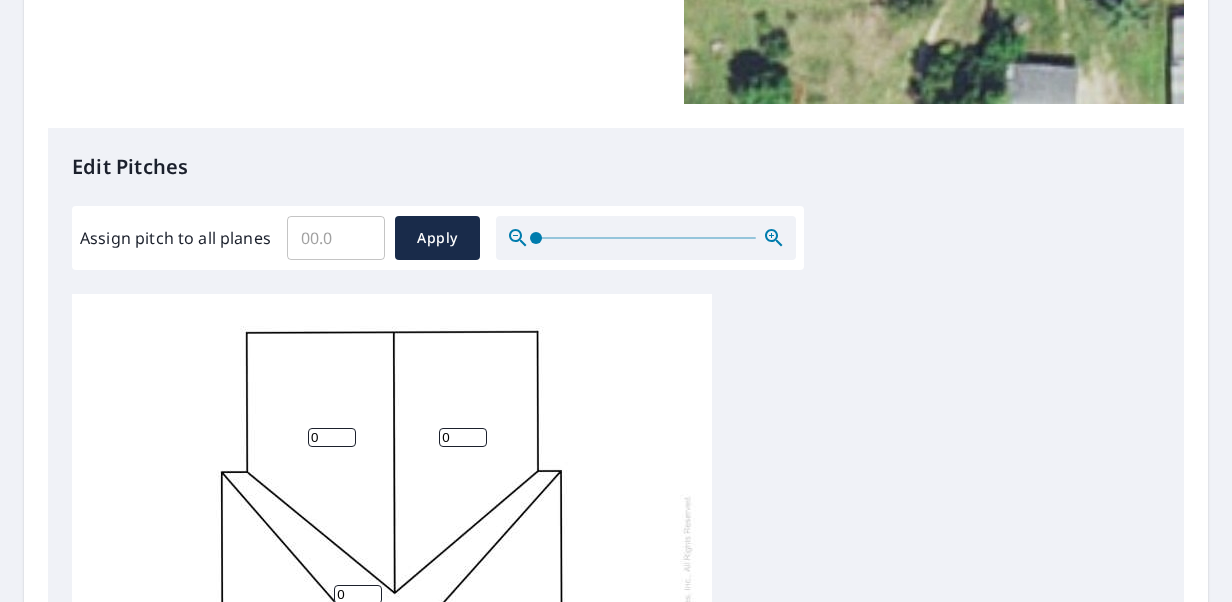 click on "Assign pitch to all planes" at bounding box center [336, 238] 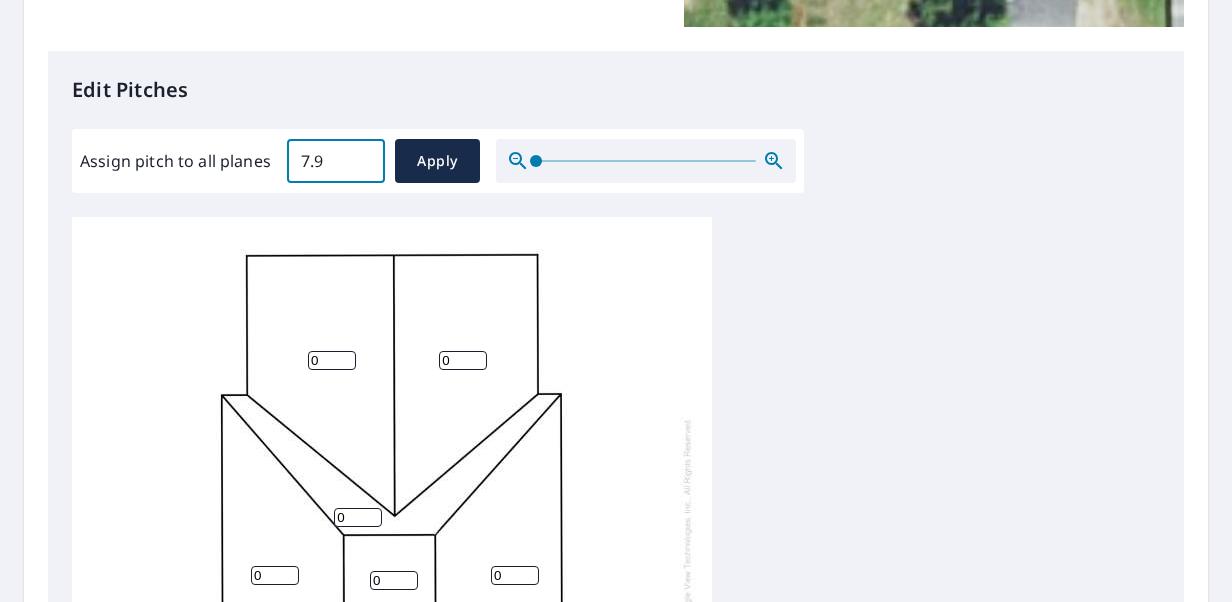 type on "7.9" 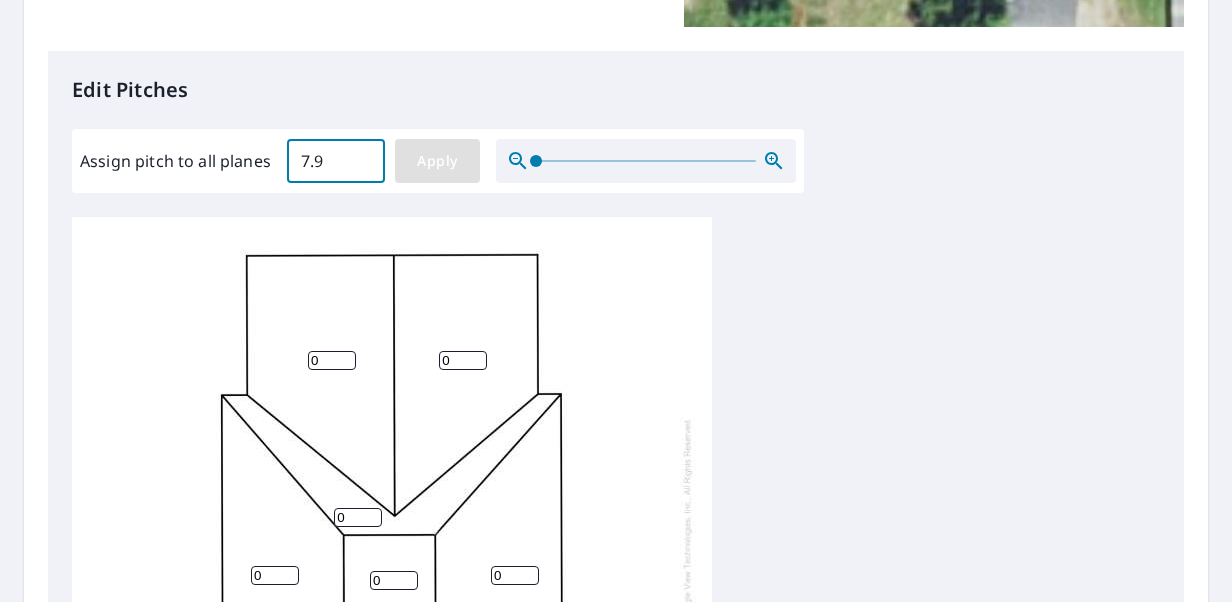 click on "Apply" at bounding box center (437, 161) 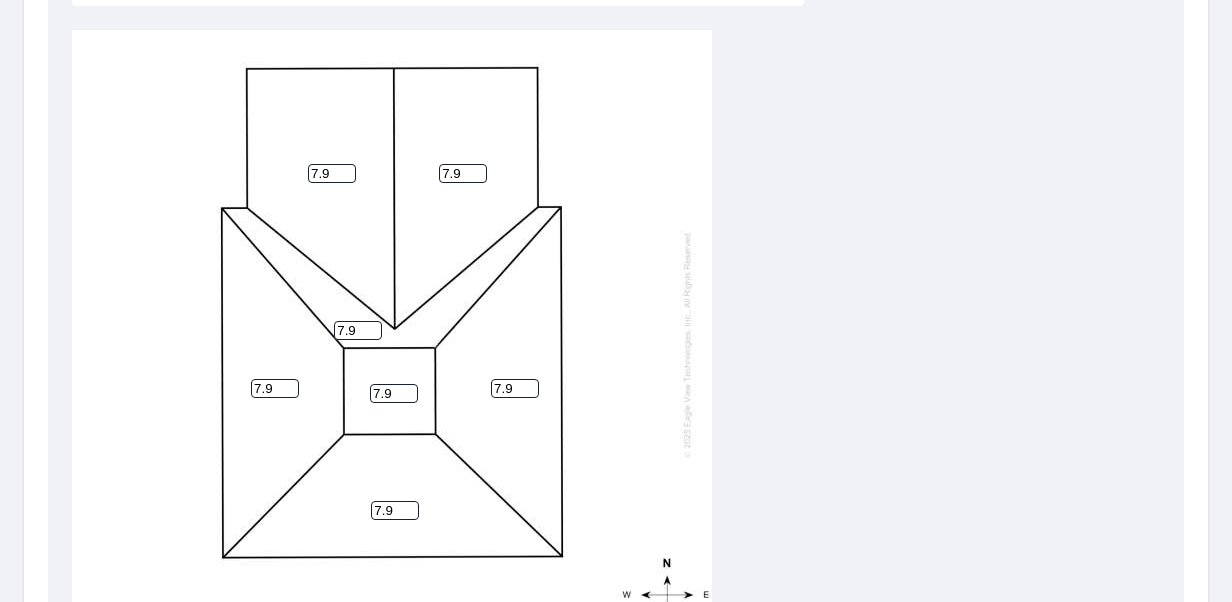 scroll, scrollTop: 690, scrollLeft: 0, axis: vertical 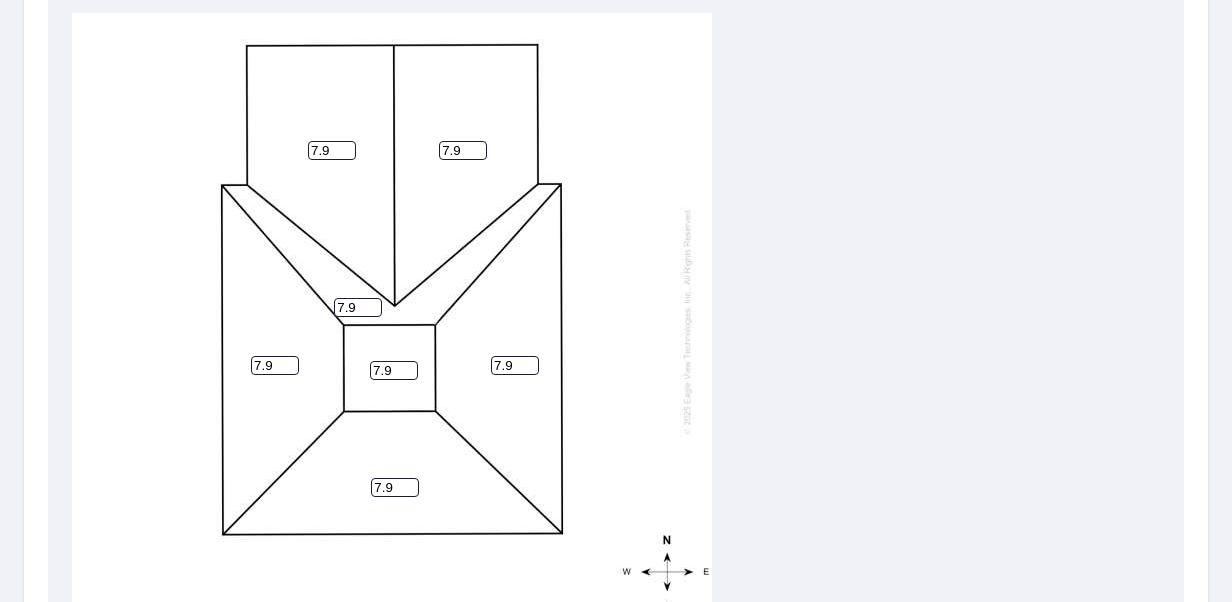 click on "7.9" at bounding box center (358, 307) 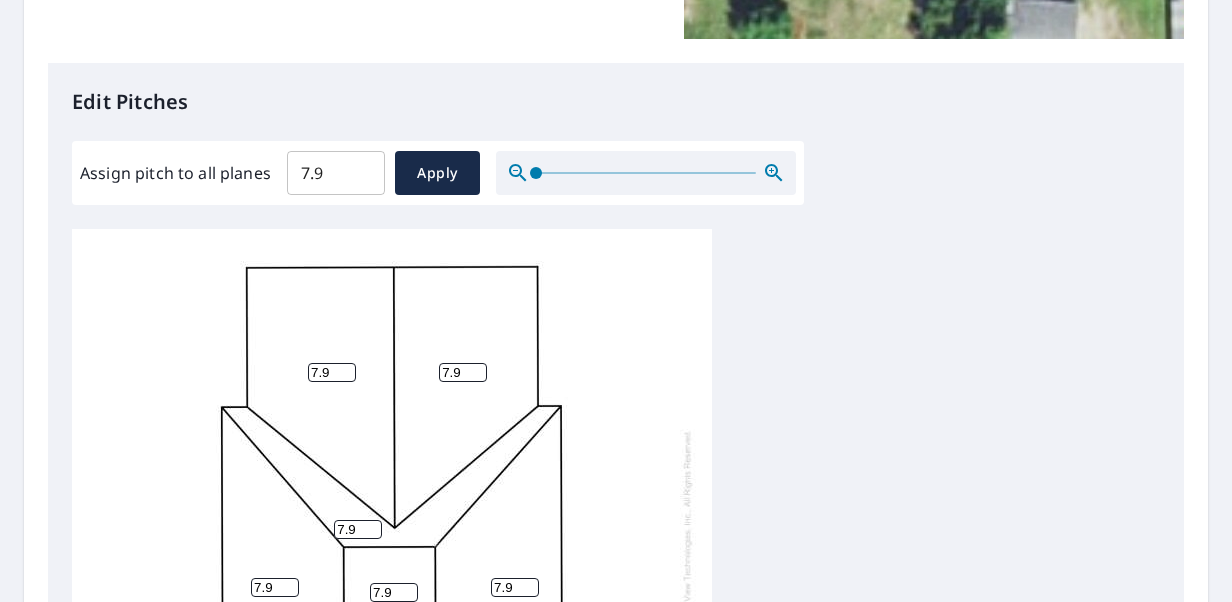 scroll, scrollTop: 472, scrollLeft: 0, axis: vertical 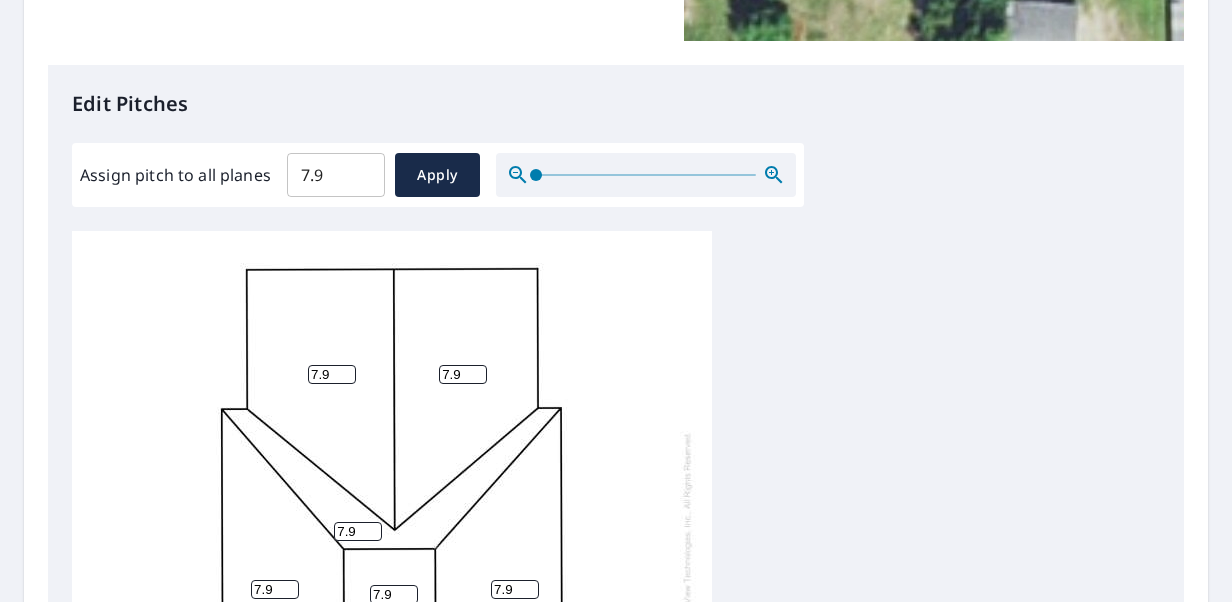 click on "7.9" at bounding box center [336, 175] 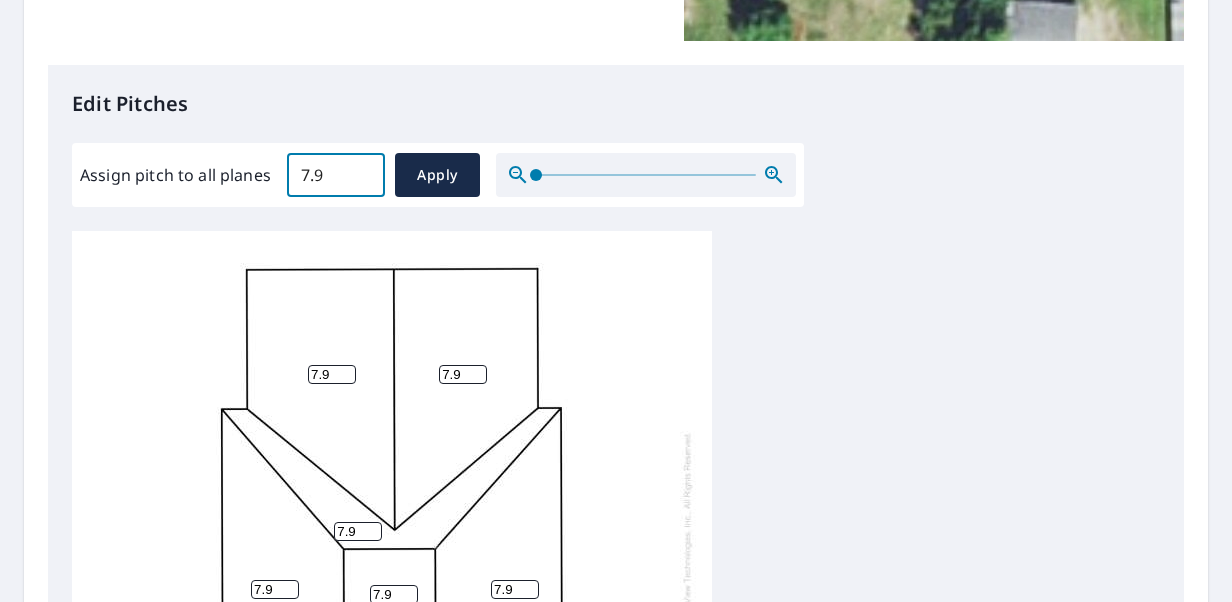 click on "7.9" at bounding box center (336, 175) 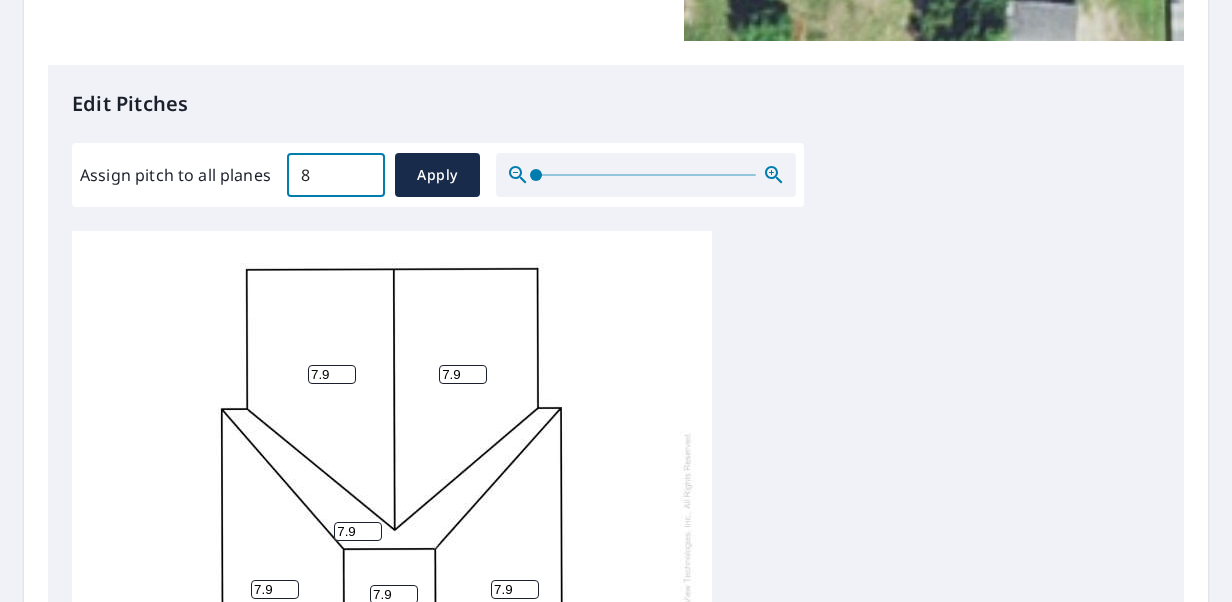 type on "8" 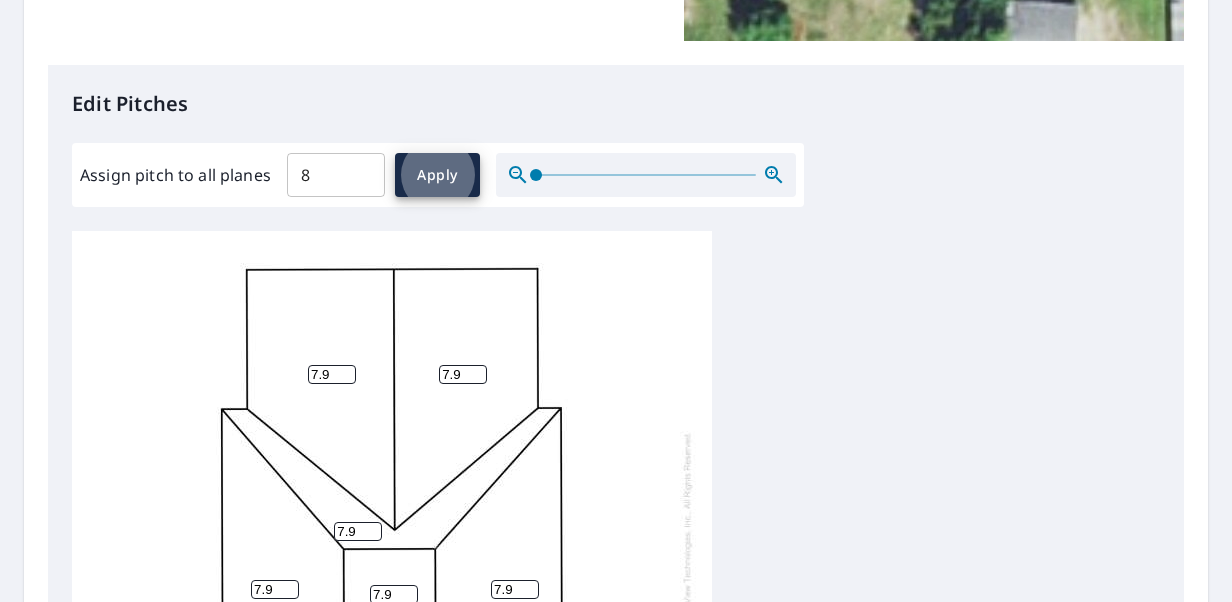 type 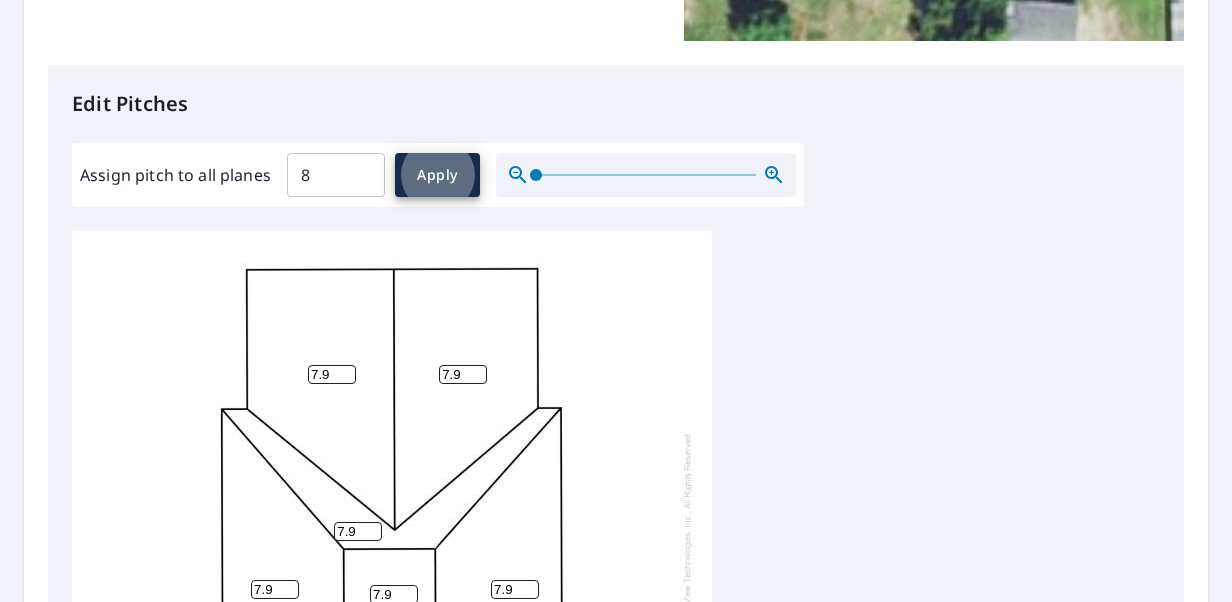 click on "Apply" at bounding box center [437, 175] 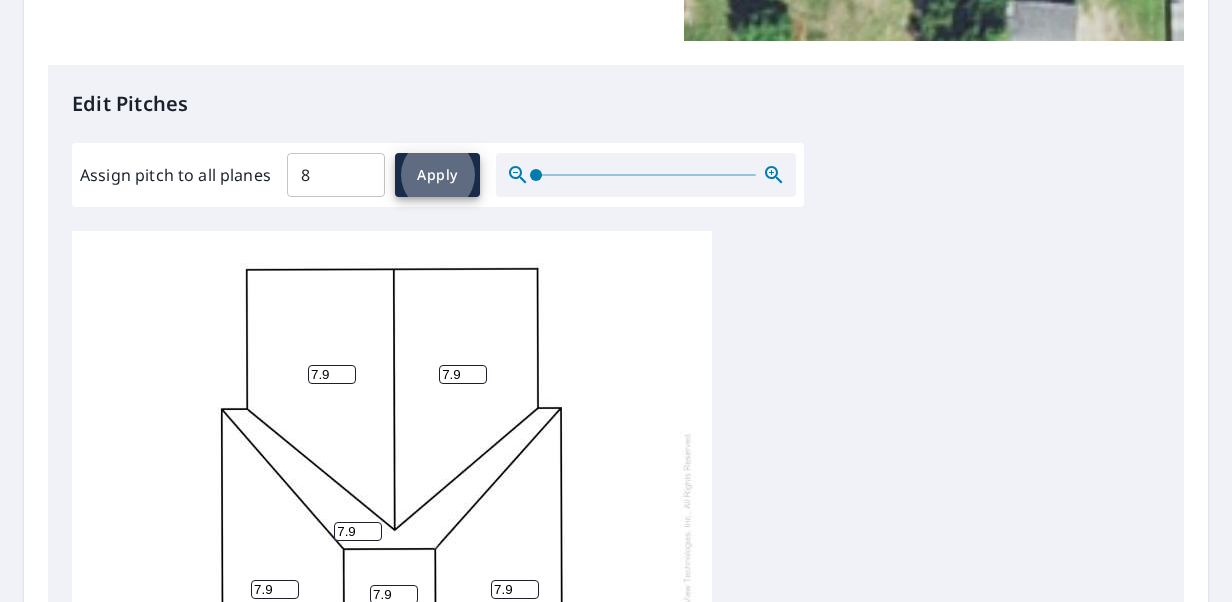 type on "8" 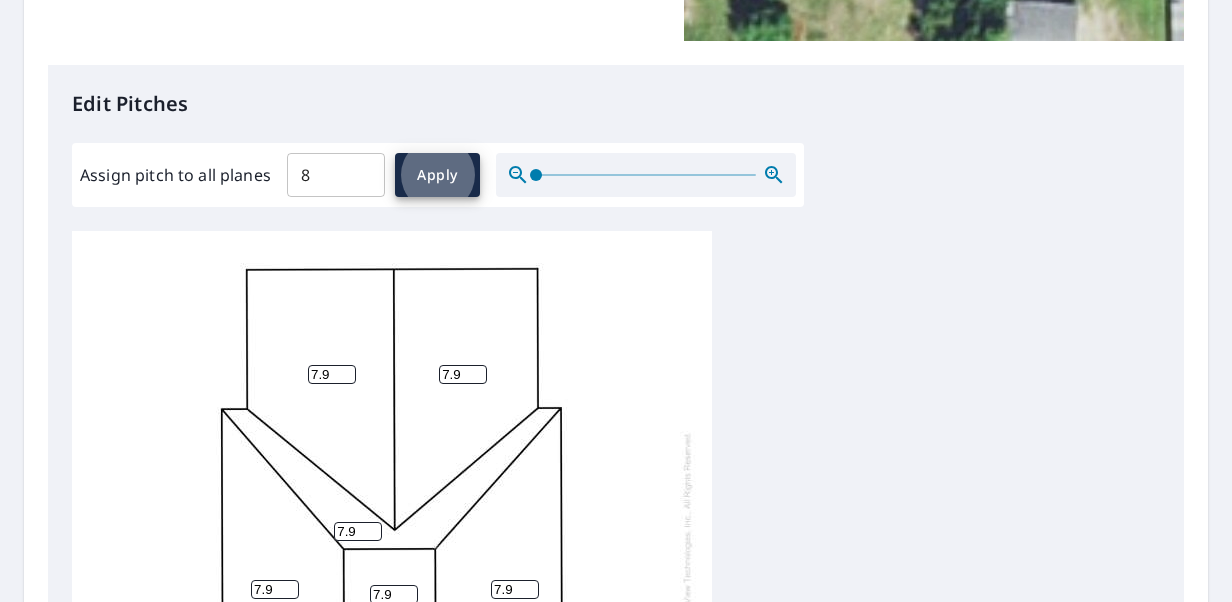 type on "8" 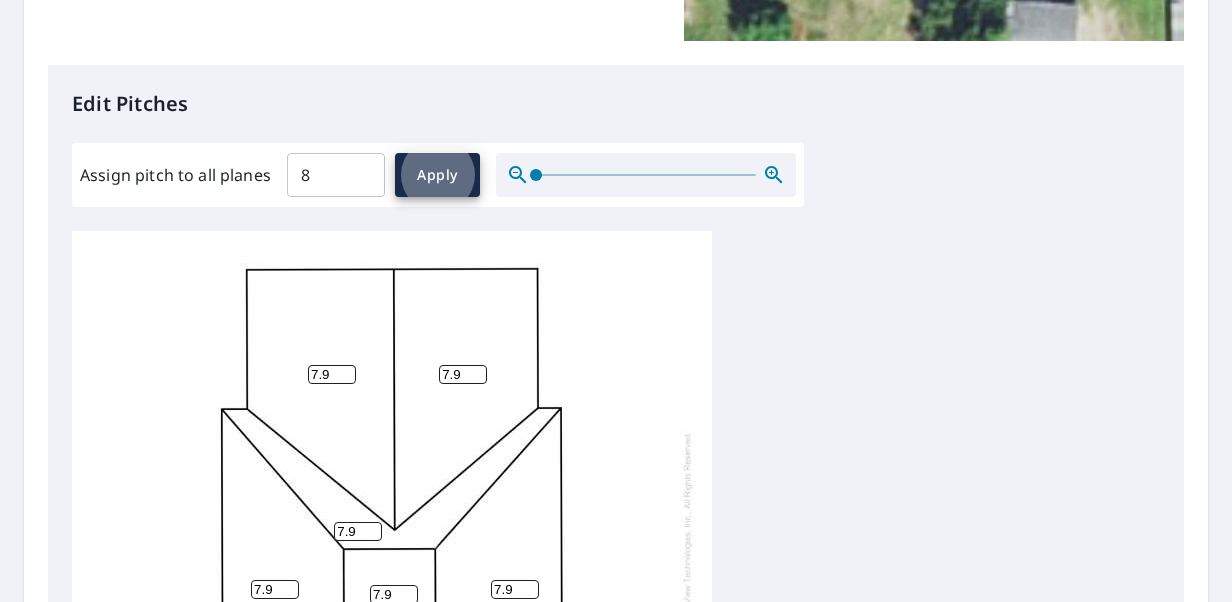 type on "8" 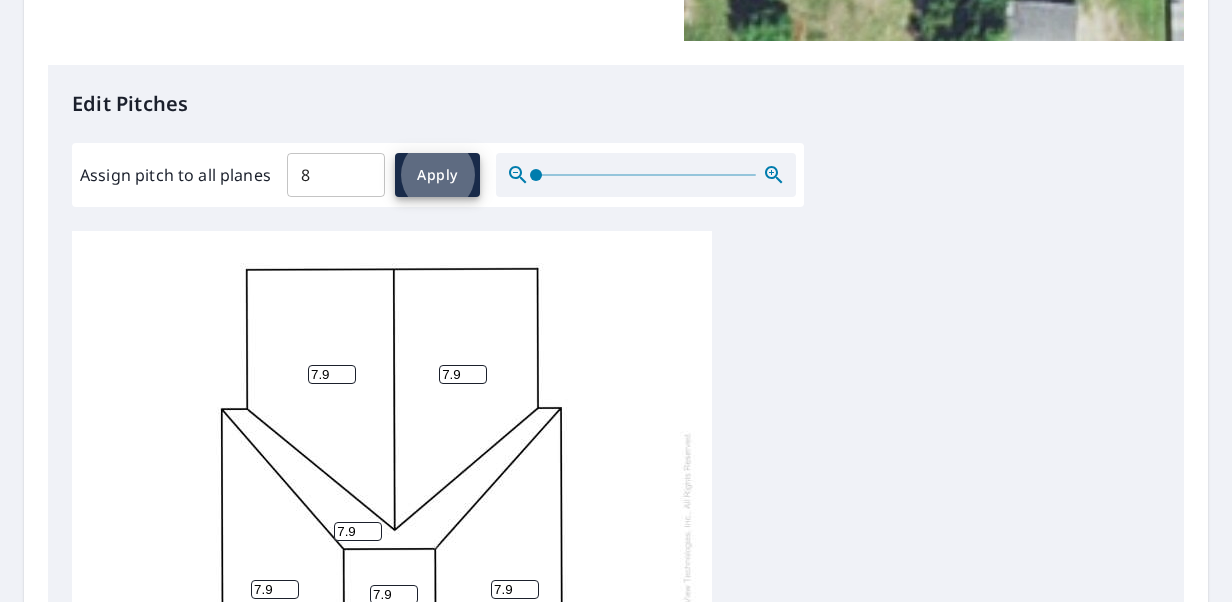 type on "8" 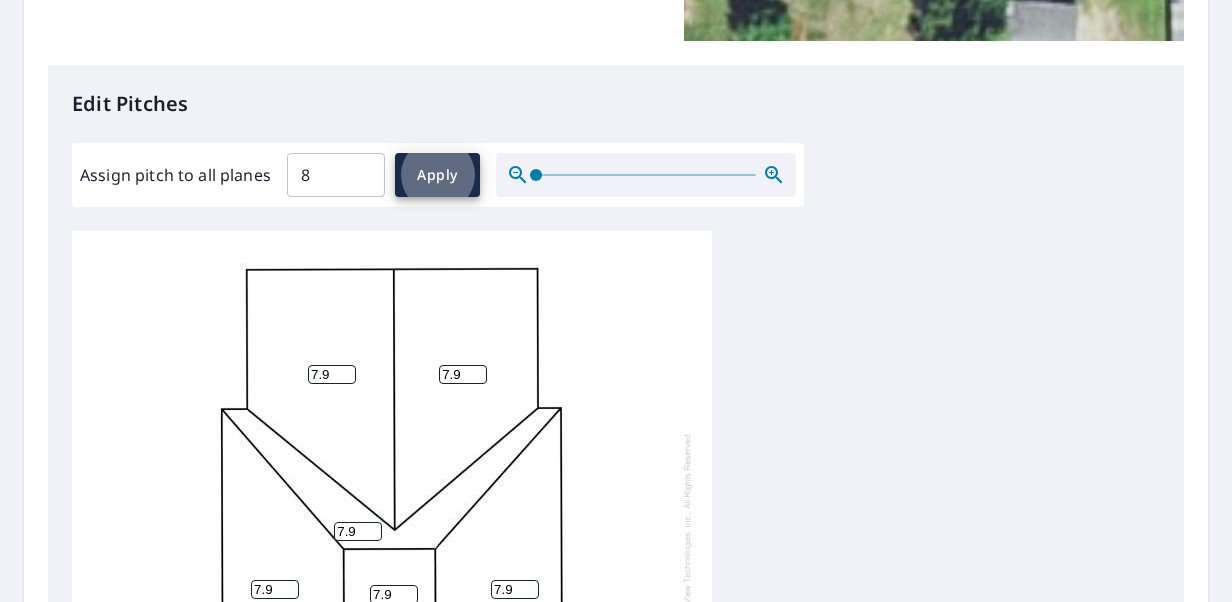type on "8" 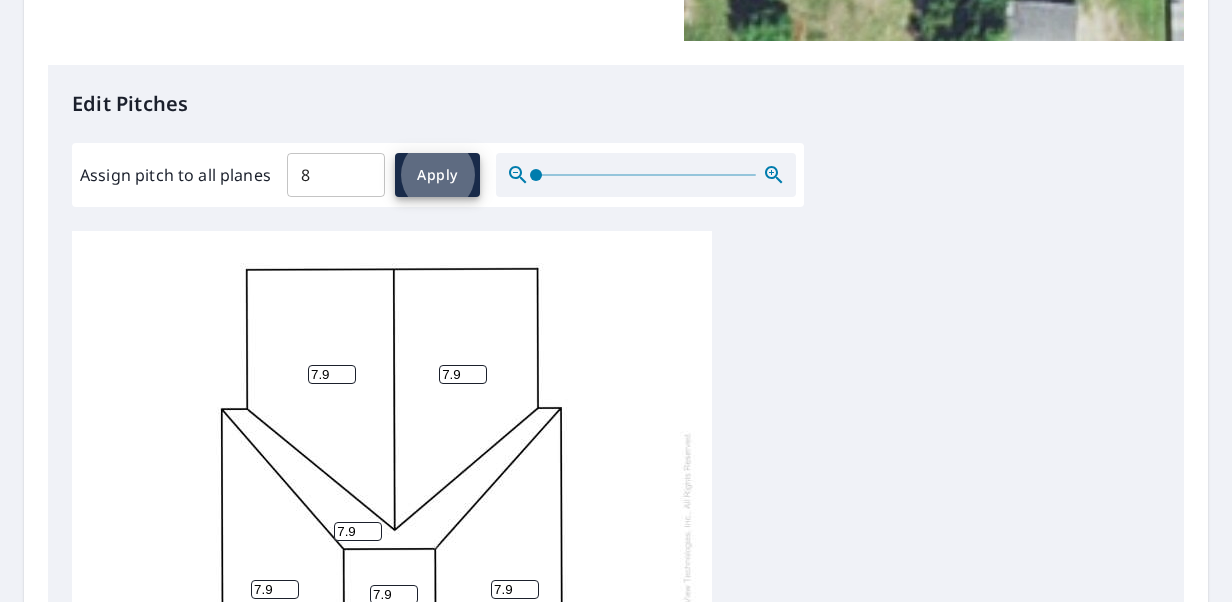 type on "8" 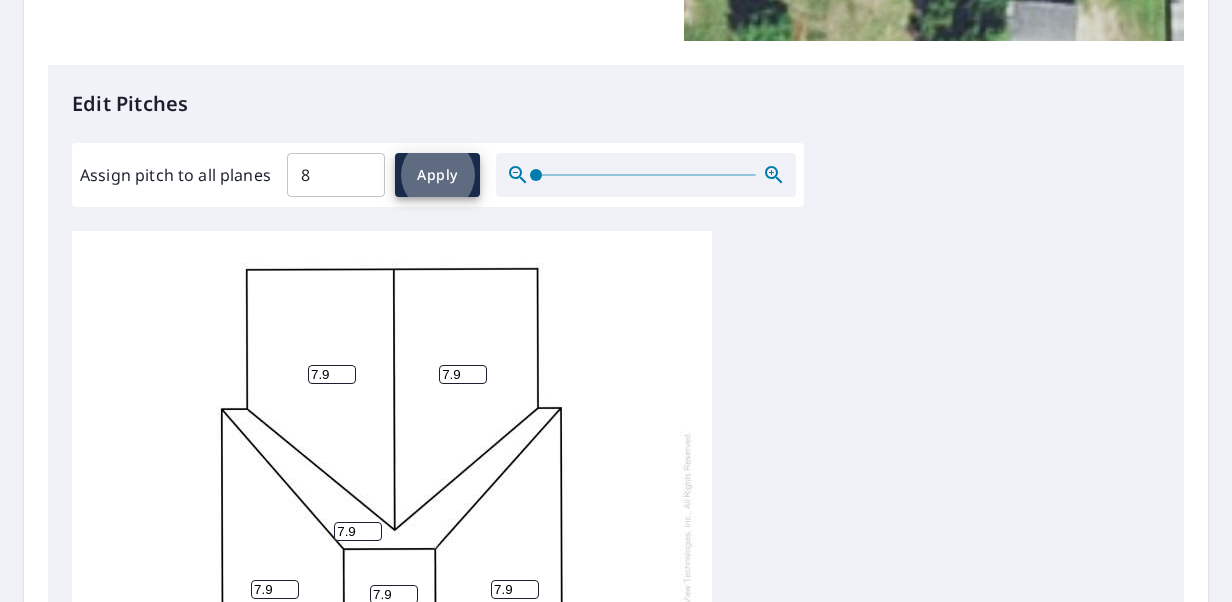 type on "8" 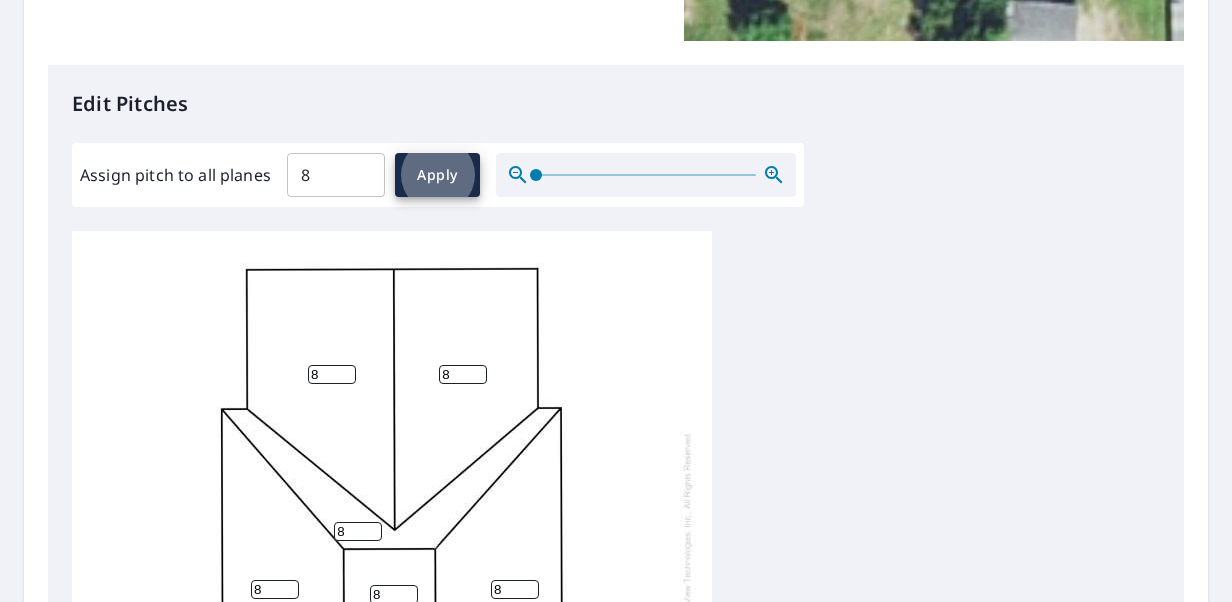 scroll, scrollTop: 490, scrollLeft: 0, axis: vertical 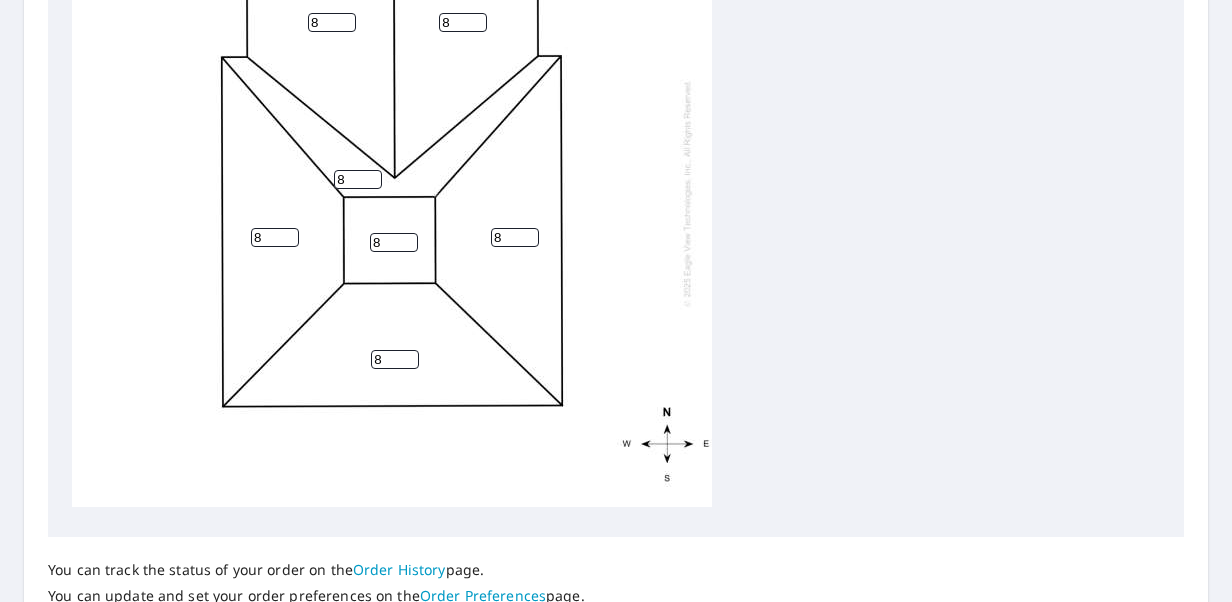 click on "8 8 8 8 8 8 8" at bounding box center (392, 193) 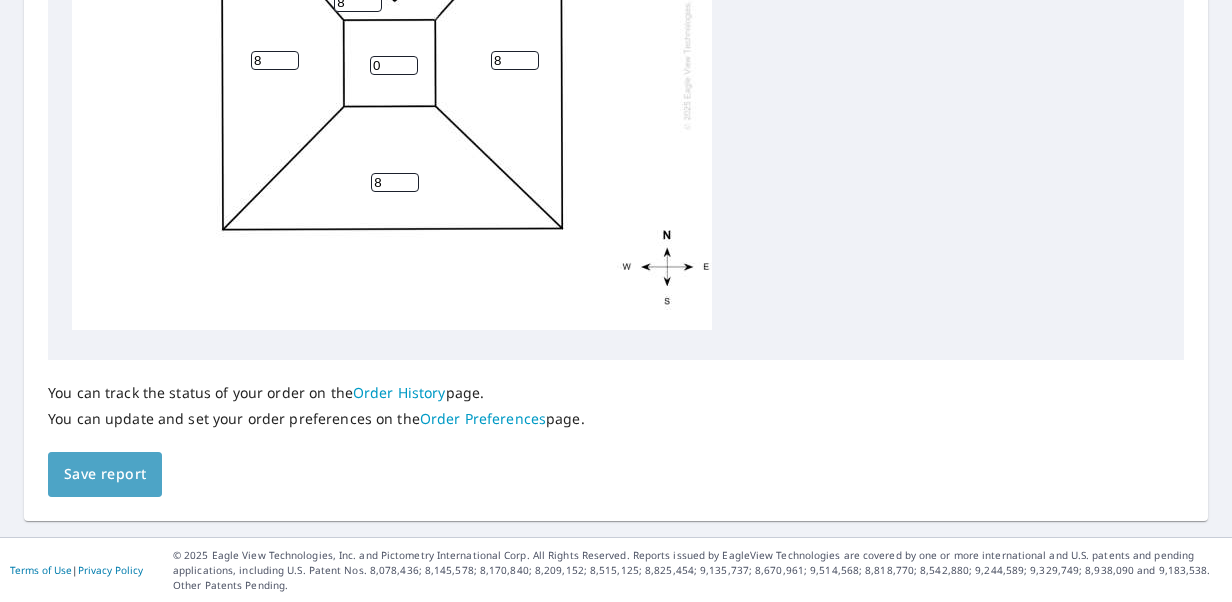 click on "Save report" at bounding box center (105, 474) 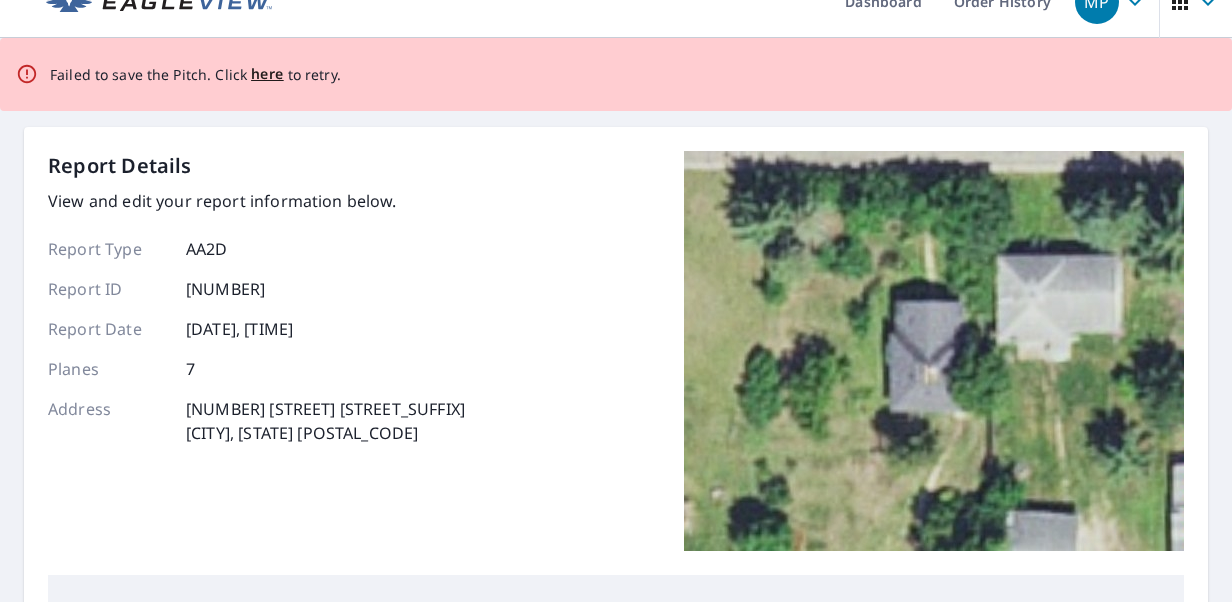 scroll, scrollTop: 0, scrollLeft: 0, axis: both 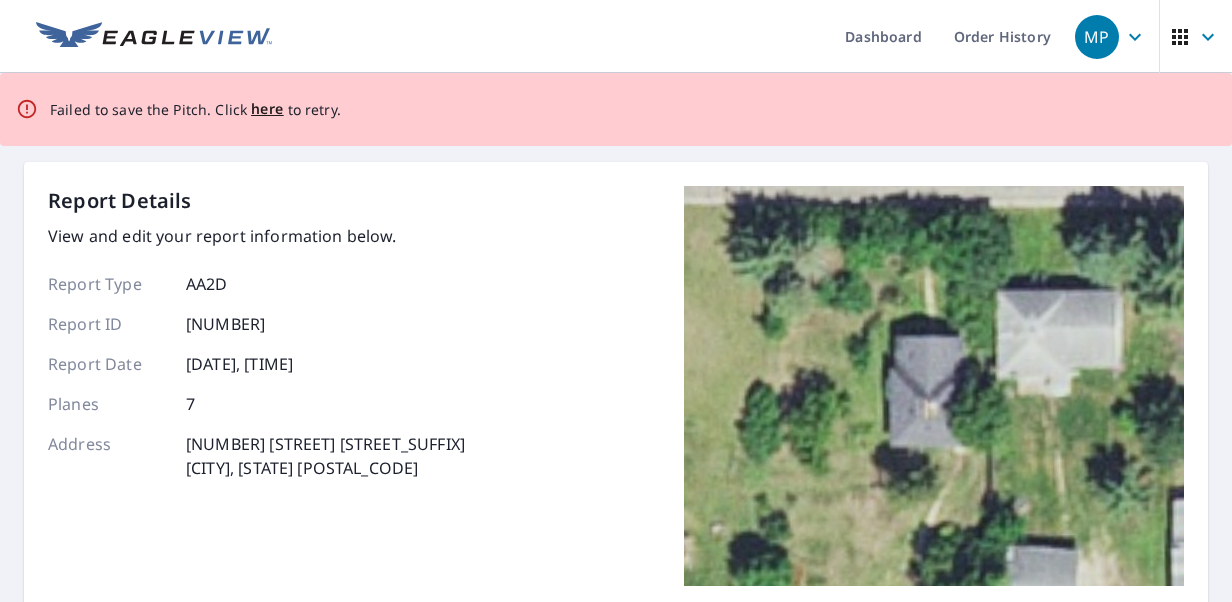 click on "here" at bounding box center (267, 109) 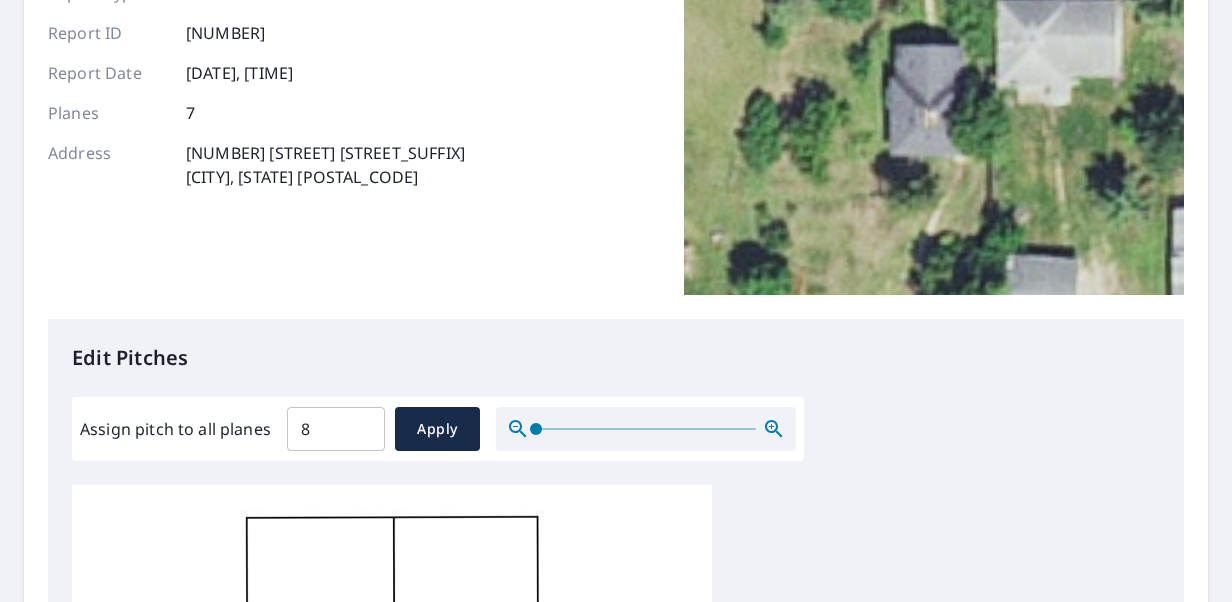 scroll, scrollTop: 220, scrollLeft: 0, axis: vertical 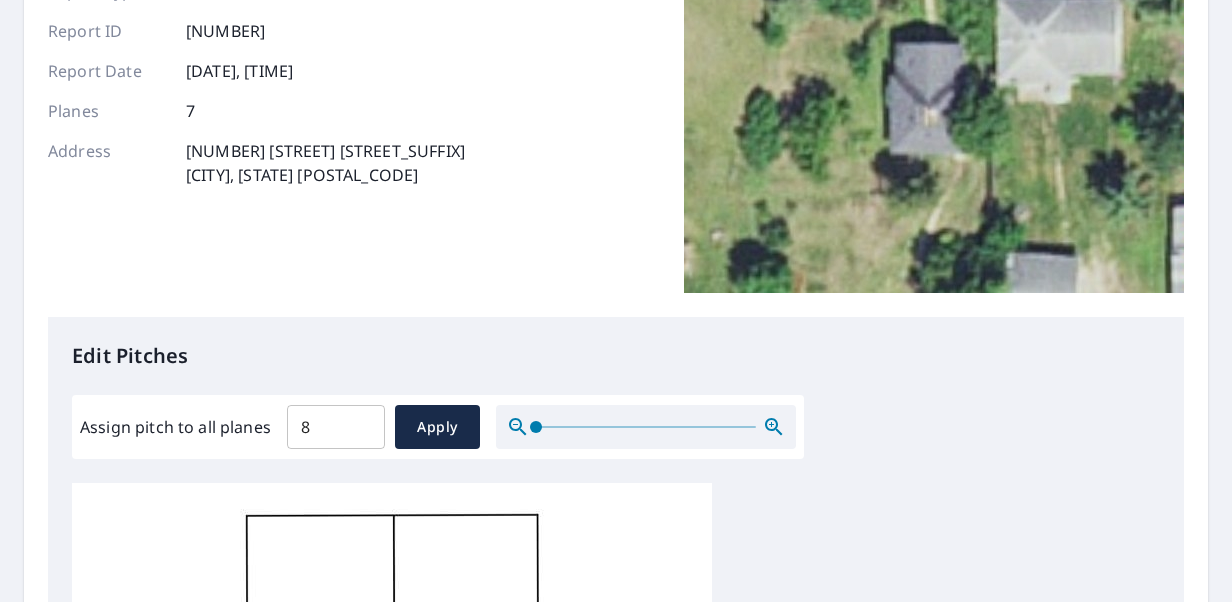 click on "8" at bounding box center [336, 427] 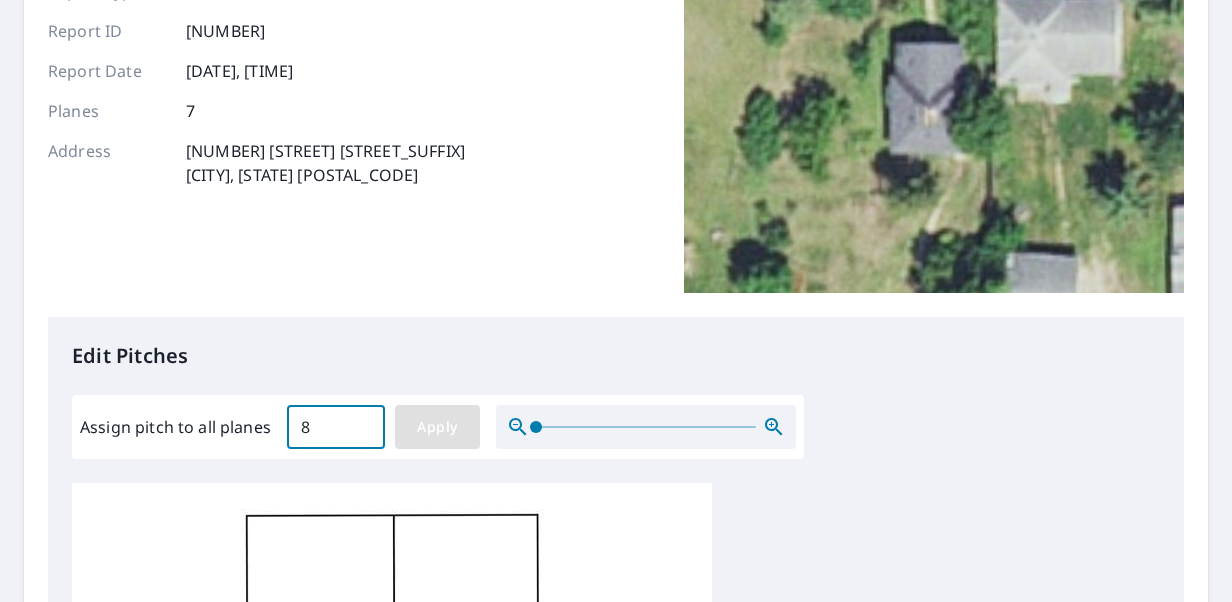 click on "Apply" at bounding box center [437, 427] 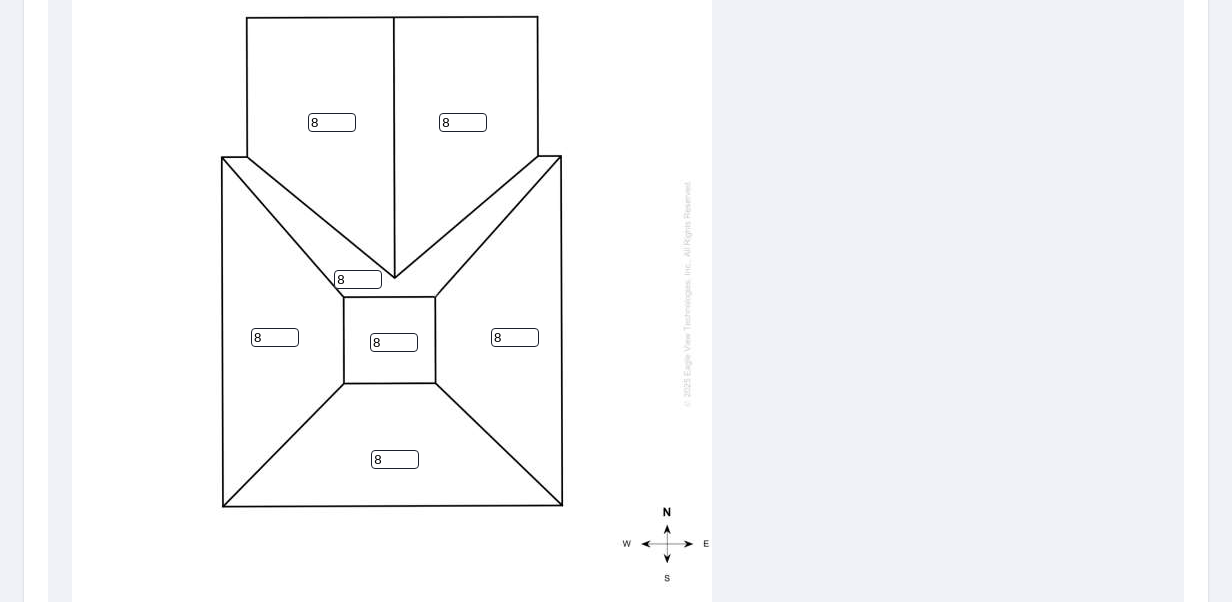 scroll, scrollTop: 756, scrollLeft: 0, axis: vertical 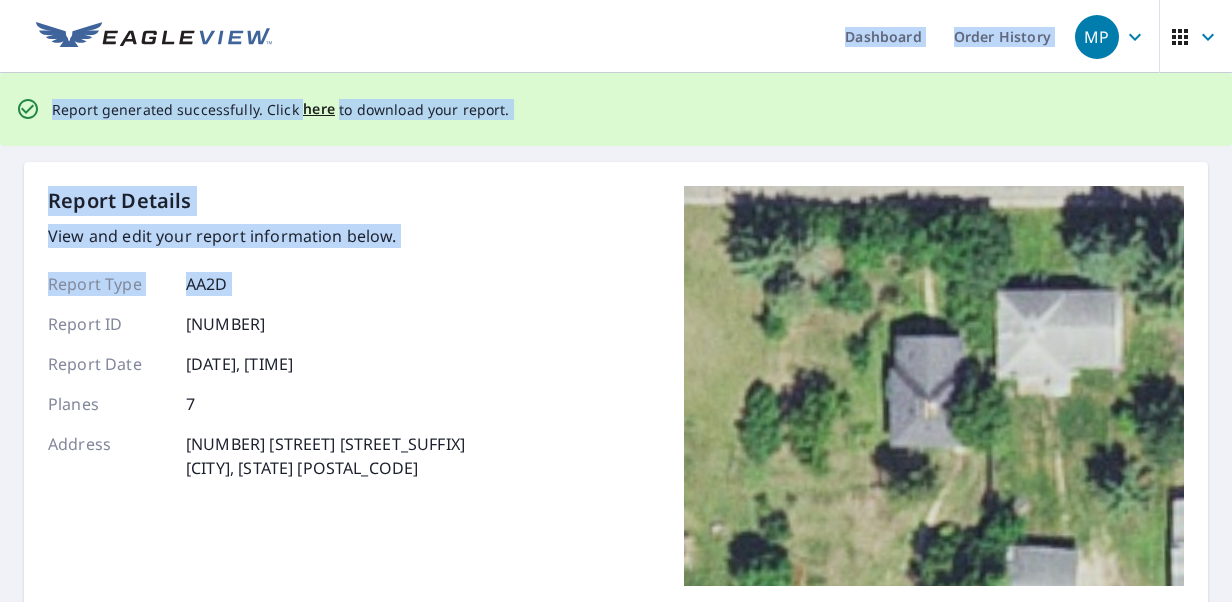 click on "MP MP
Dashboard Order History MP Report generated successfully. Click  here  to download your report. Report Details View and edit your report information below. Report Type AA2D Report ID 66504831 Report Date 7/20/2025, 4:38:57 AM Planes 7 Address 808 3rd St Se Bemidji, MN 56601-3514 Edit Pitches Assign pitch to all planes 8 ​ Apply 8 8 8 8 8 8 8 You can track the status of your order on the  Order History  page. You can update and set your order preferences on the  Order Preferences  page. Save report Terms of Use  |  Privacy Policy © 2025 Eagle View Technologies, Inc. and Pictometry International Corp. All Rights Reserved. Reports issued by EagleView Technologies are covered by   one or more international and U.S. patents and pending applications, including U.S. Patent Nos. 8,078,436; 8,145,578; 8,170,840; 8,209,152;   8,515,125; 8,825,454; 9,135,737; 8,670,961; 9,514,568; 8,818,770; 8,542,880; 9,244,589; 9,329,749; 8,938,090 and 9,183,538. Other Patents Pending." at bounding box center (616, 301) 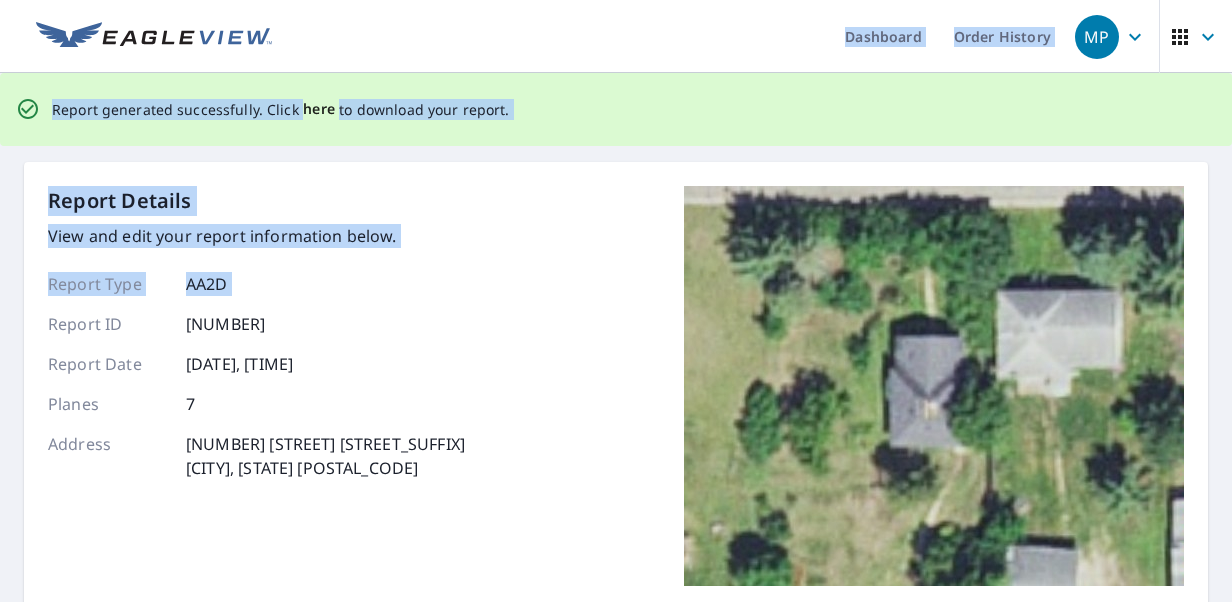 click on "here" at bounding box center (319, 109) 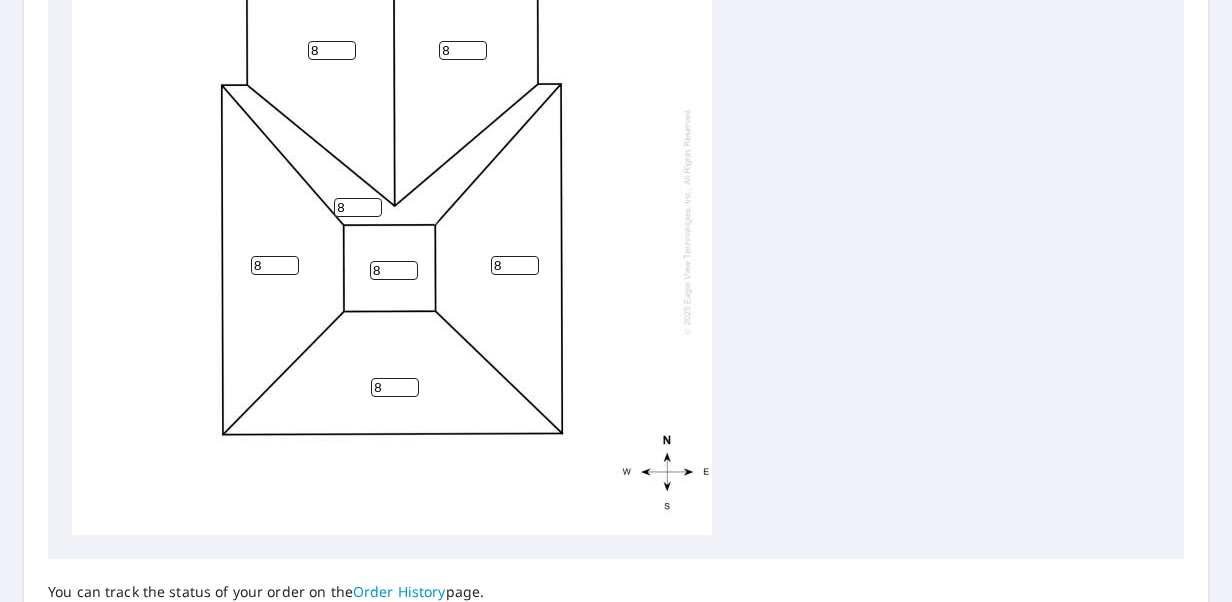 scroll, scrollTop: 859, scrollLeft: 0, axis: vertical 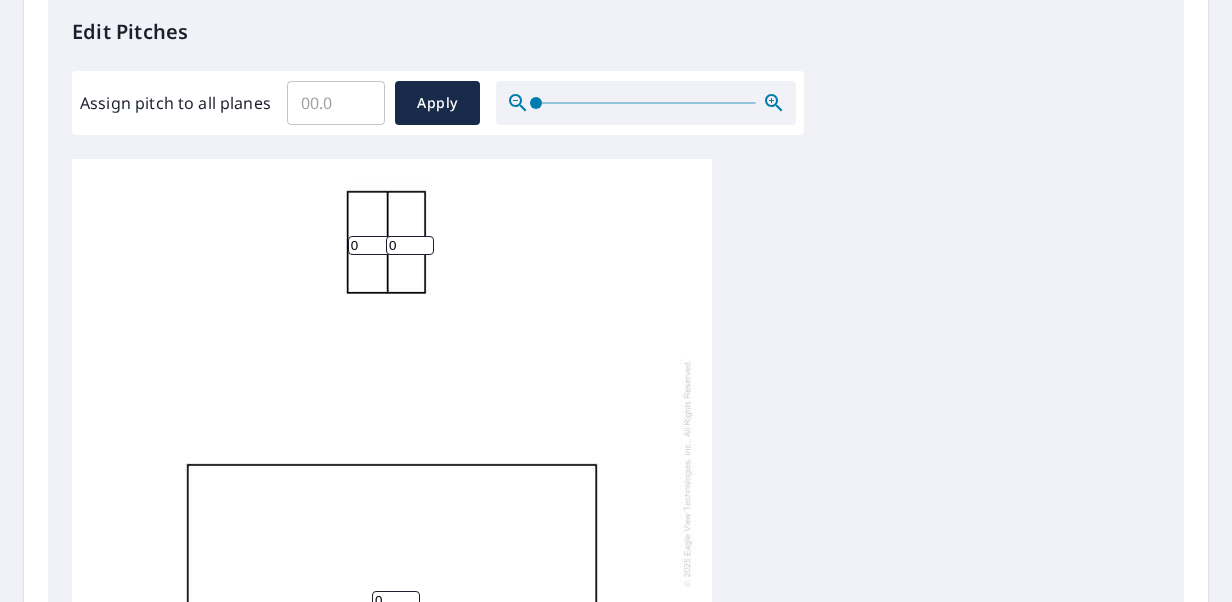 click on "0" at bounding box center [372, 245] 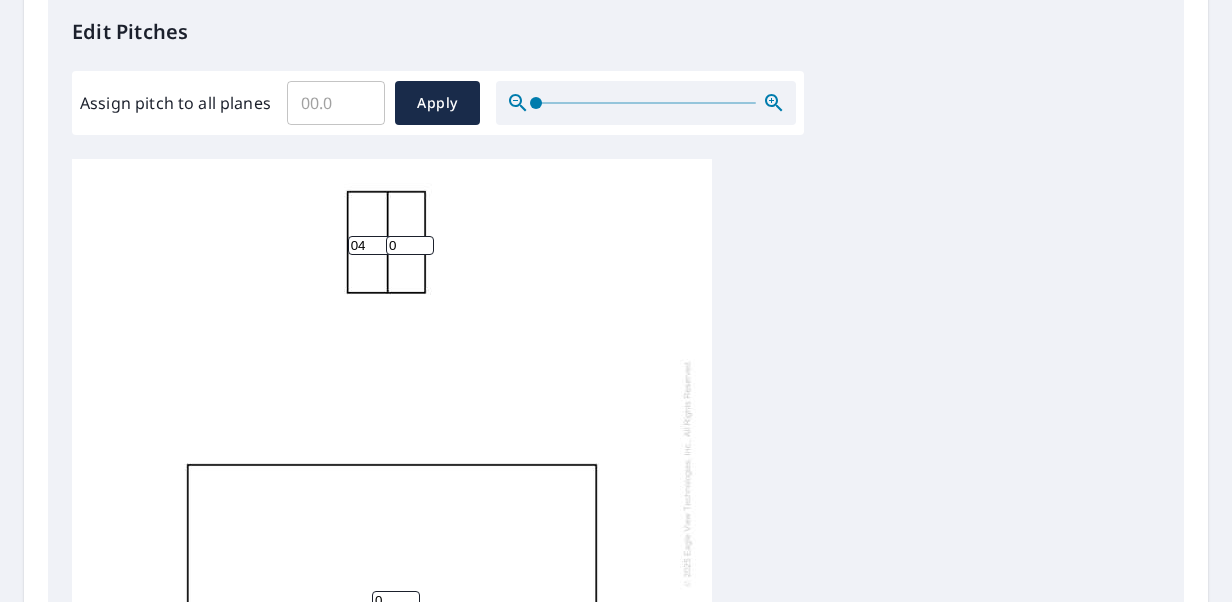 type on "04" 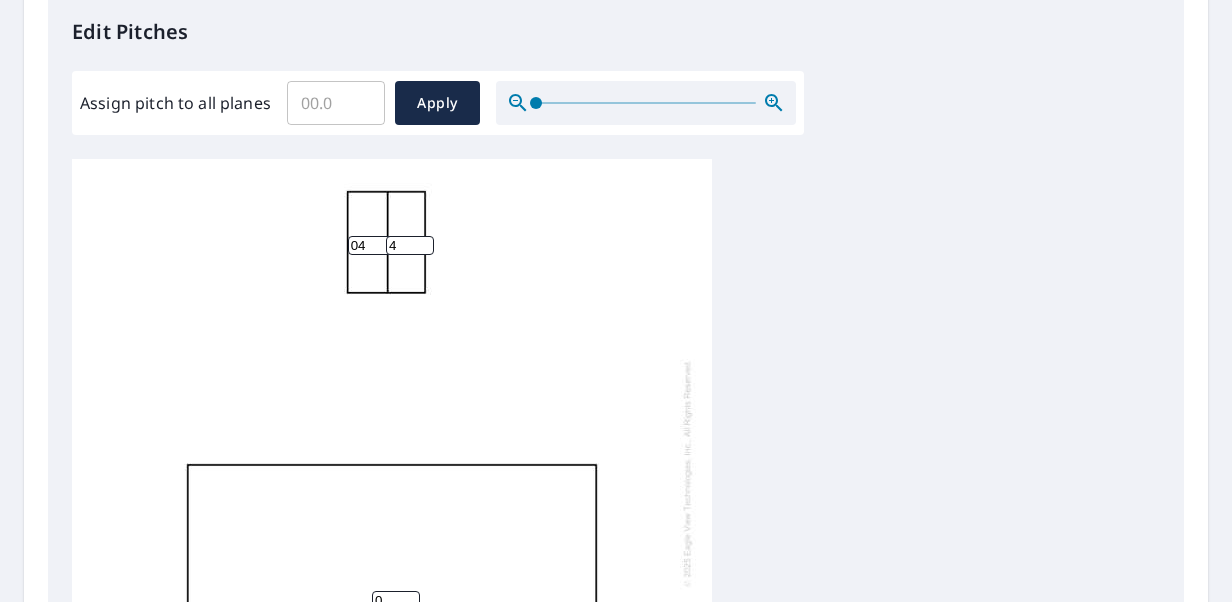 type on "4" 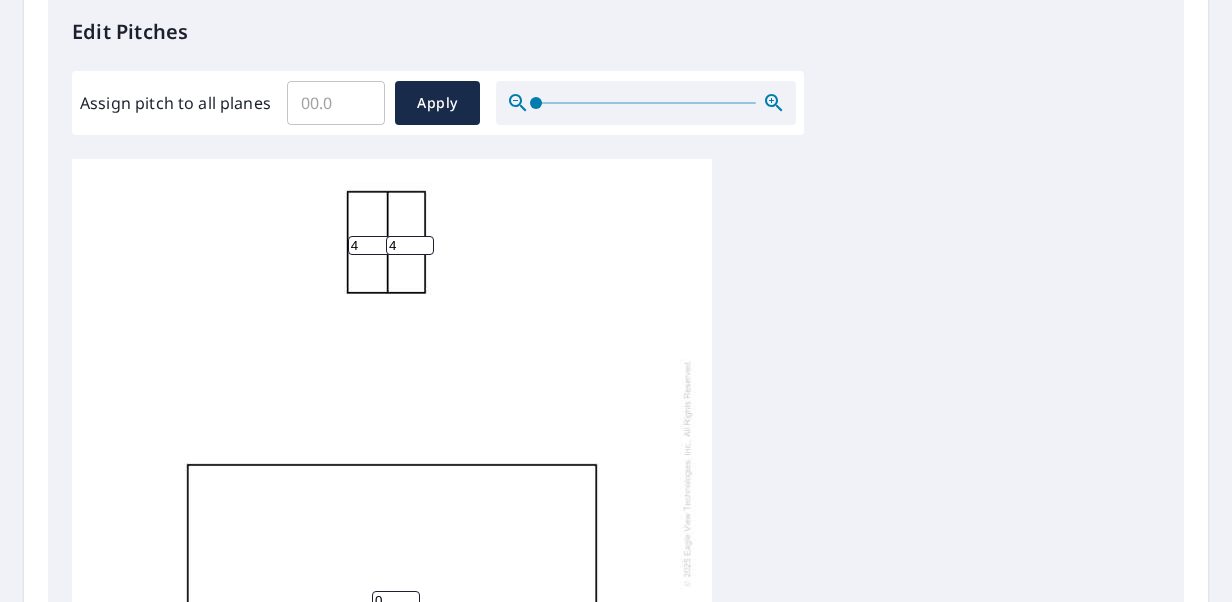 type on "3" 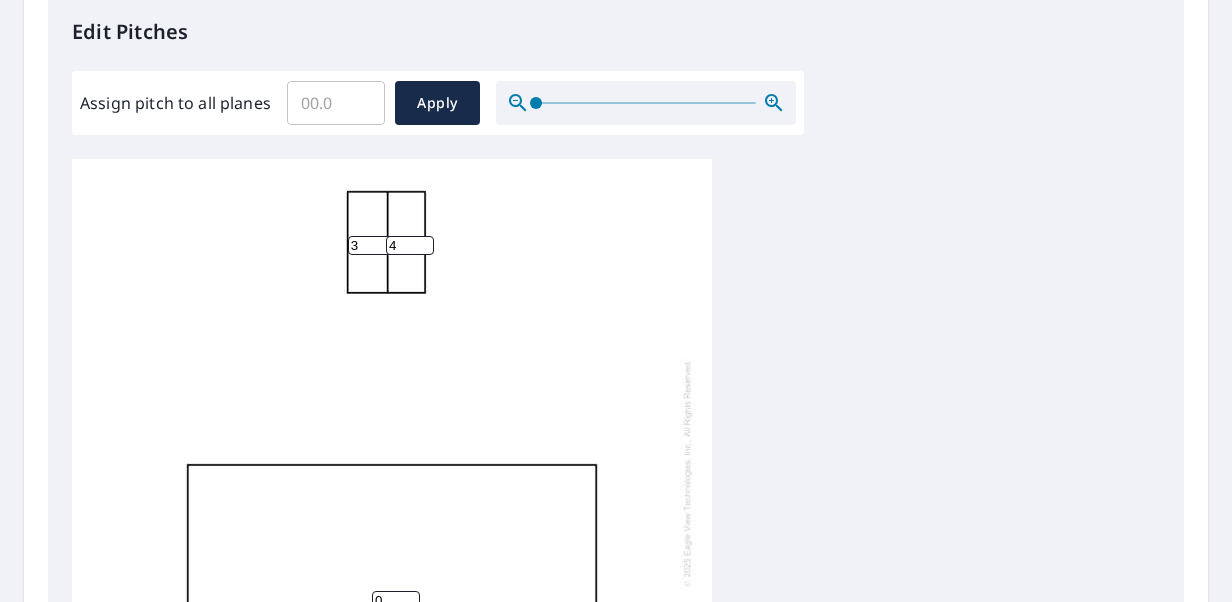 scroll, scrollTop: 20, scrollLeft: 0, axis: vertical 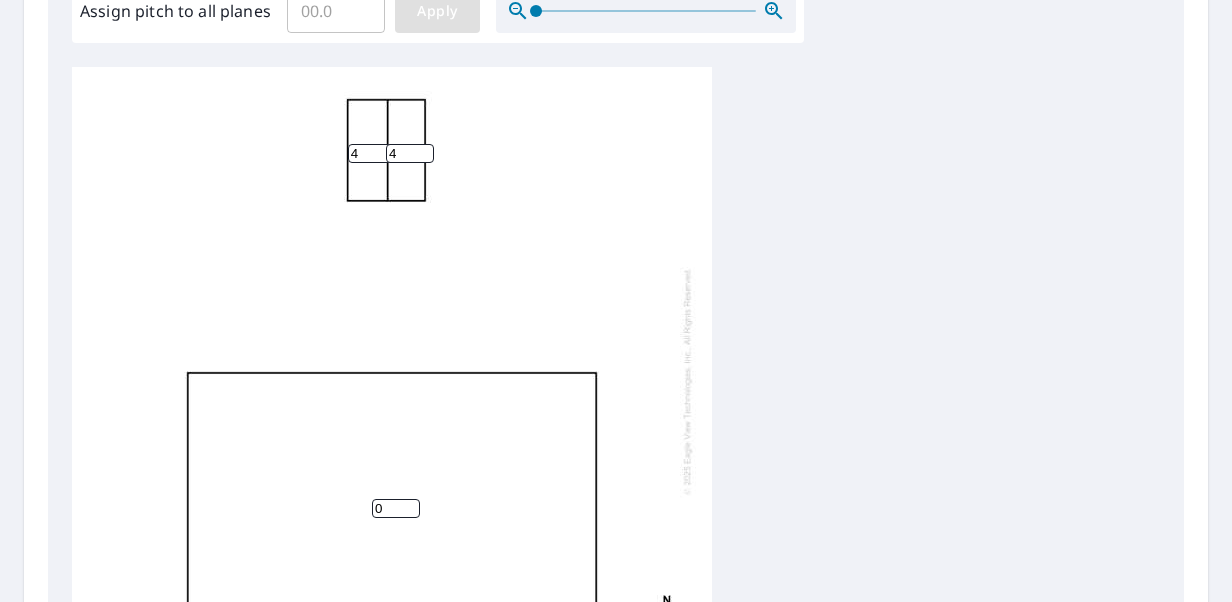 type on "4" 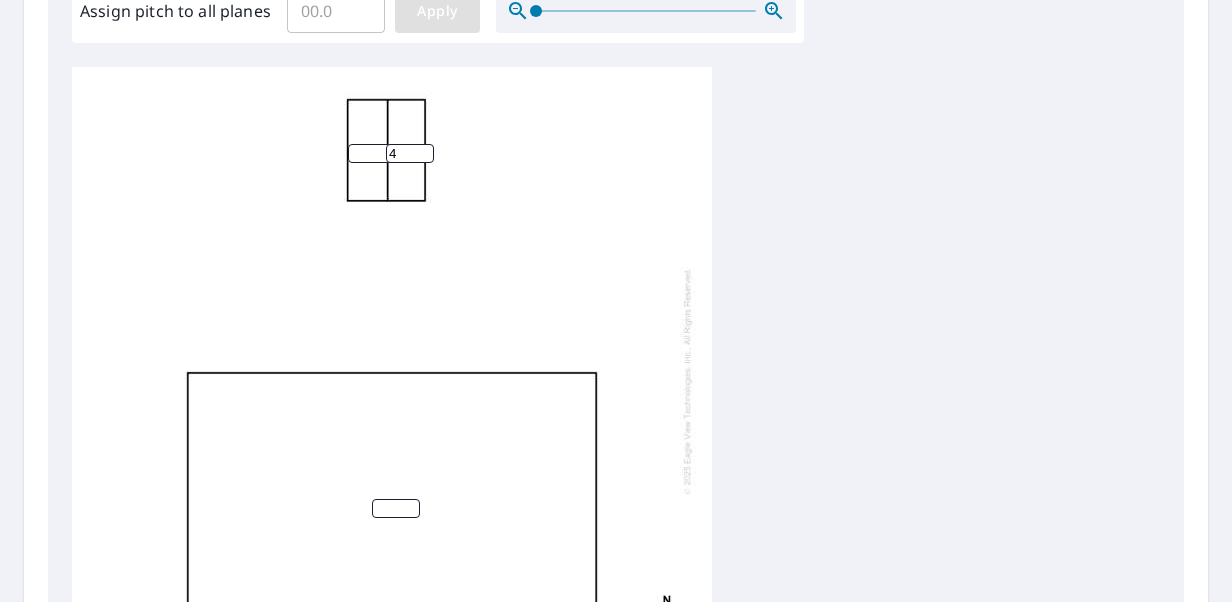 type 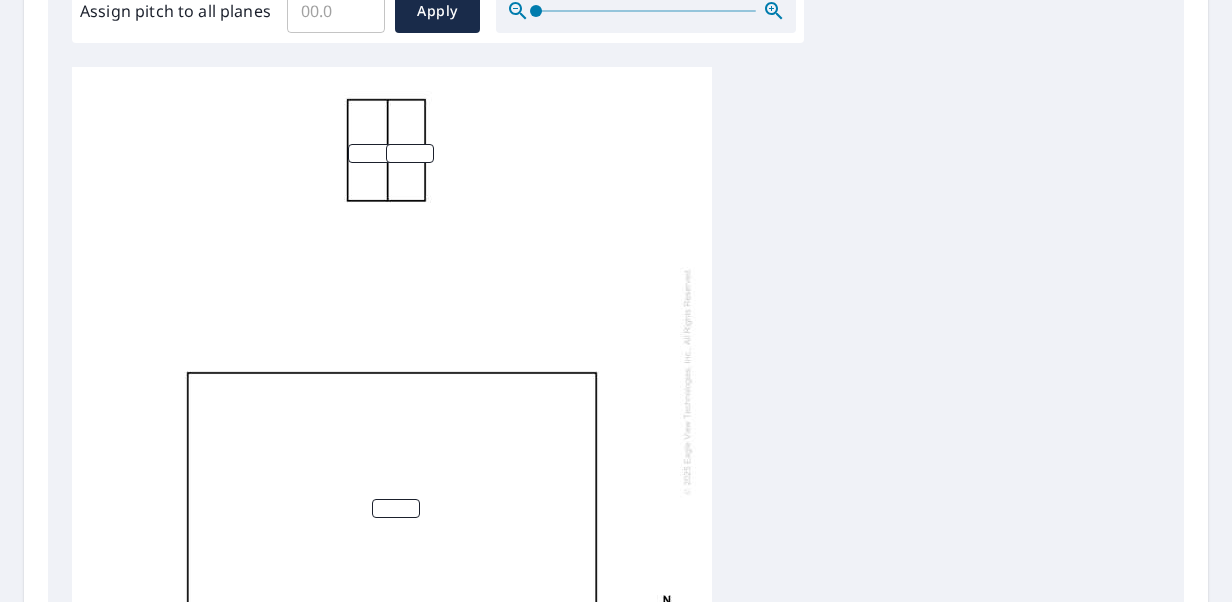 scroll, scrollTop: 6, scrollLeft: 0, axis: vertical 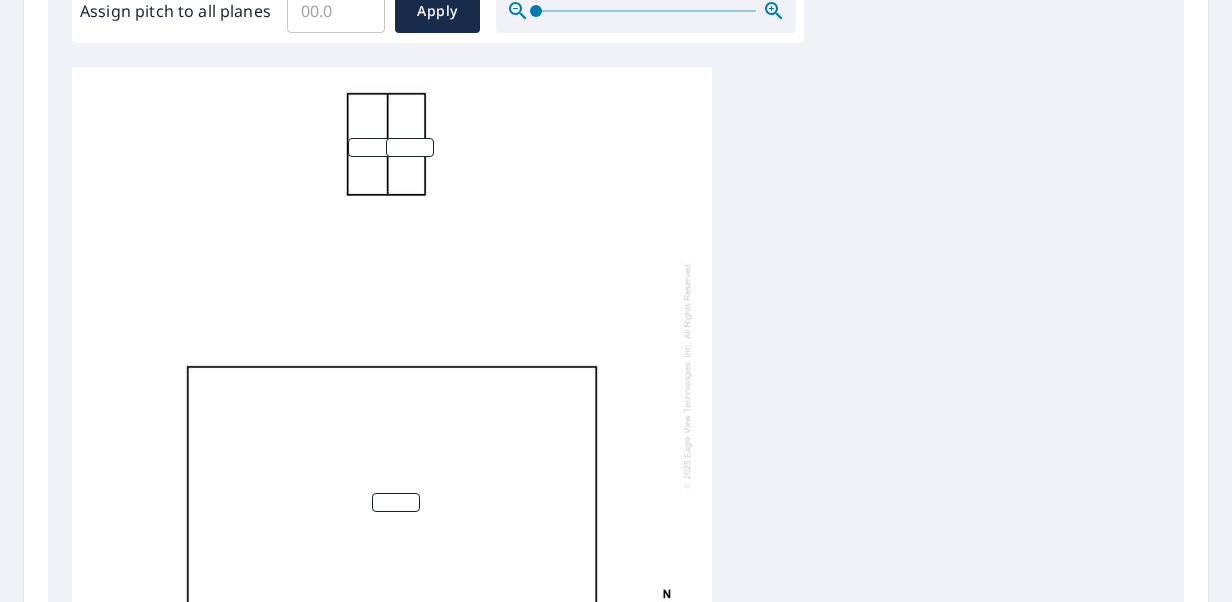 click at bounding box center (392, 375) 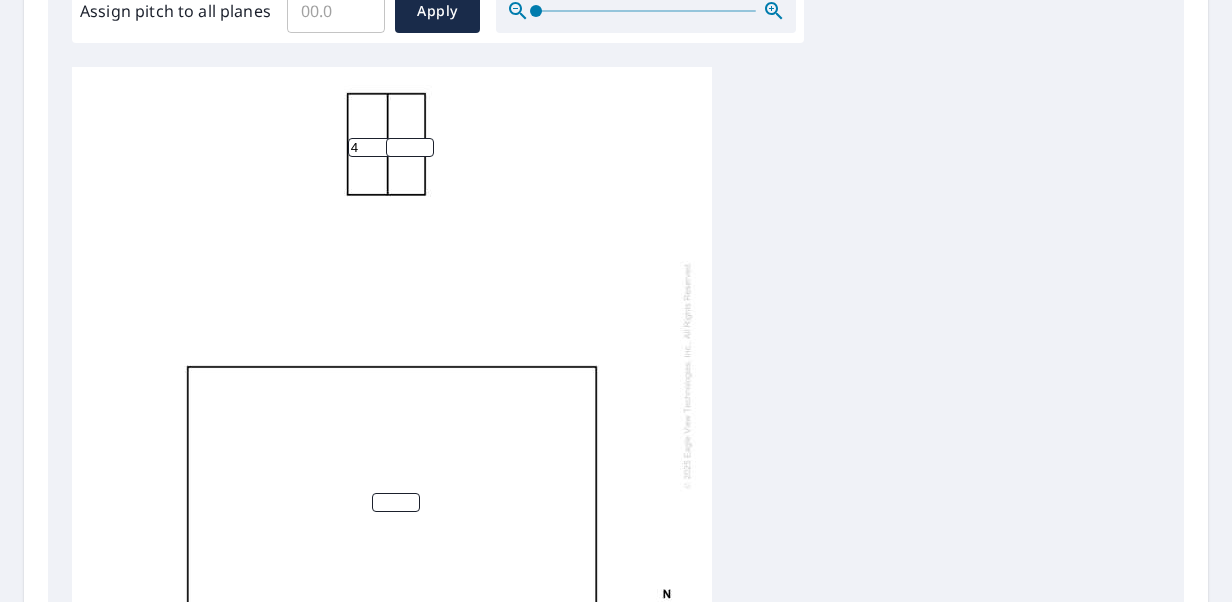 type on "4" 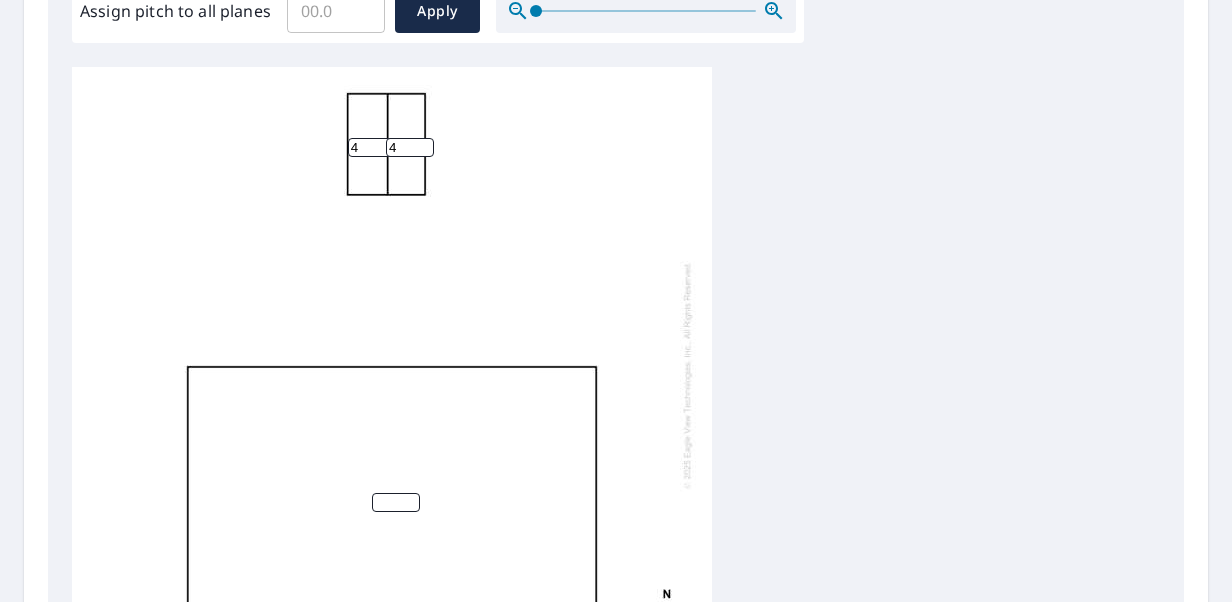 type on "4" 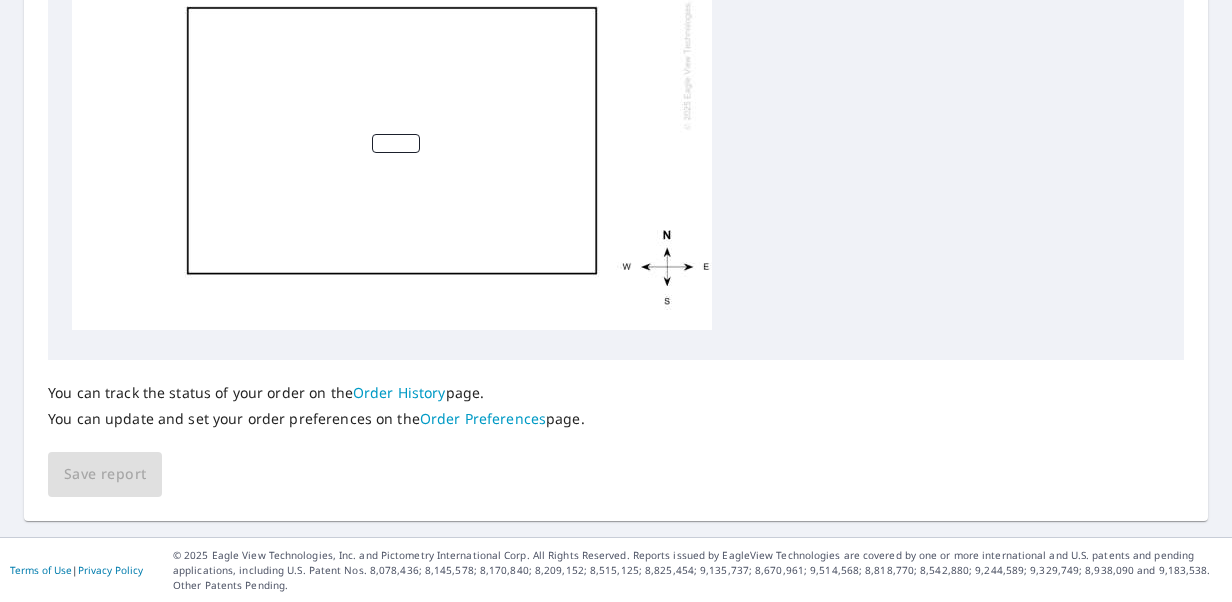 click at bounding box center (396, 143) 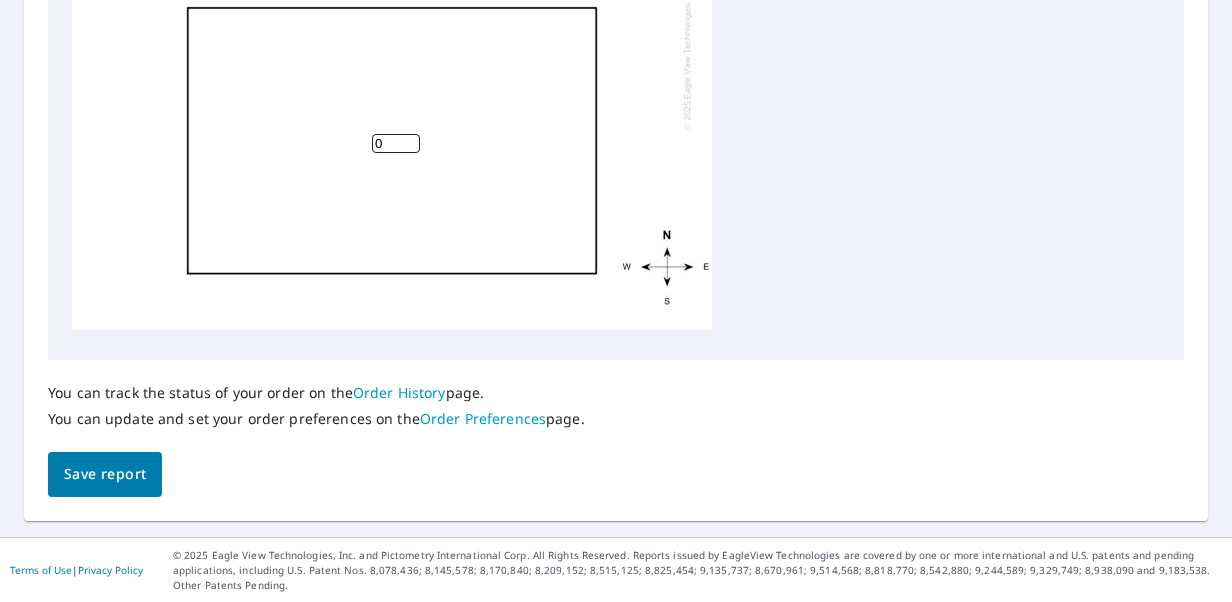 type on "0" 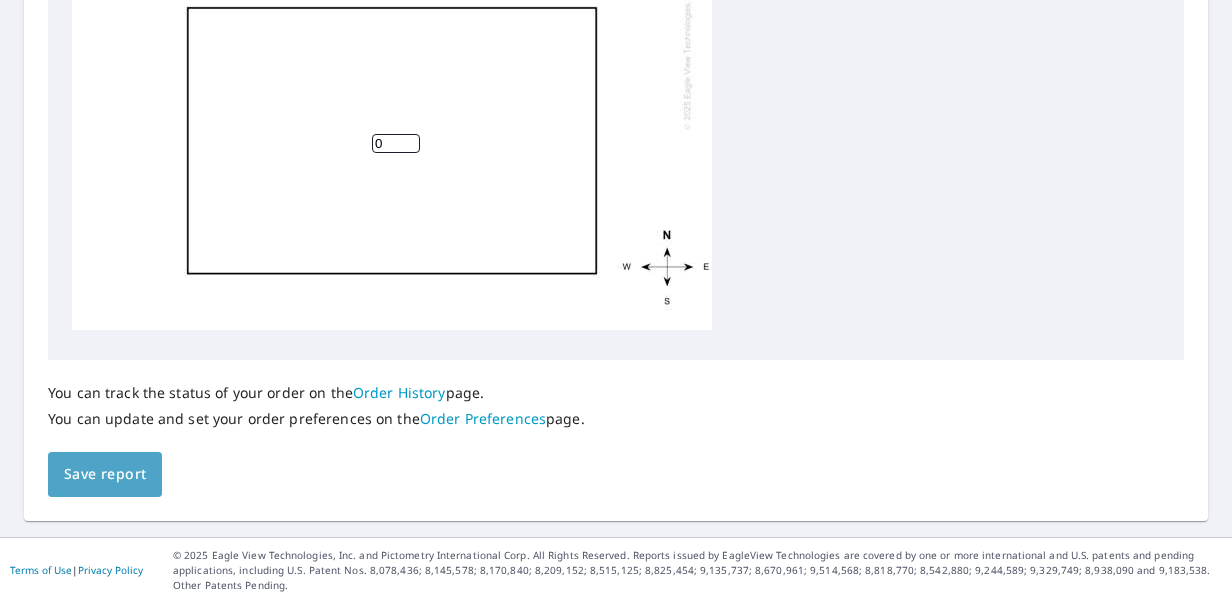 click on "Save report" at bounding box center [105, 474] 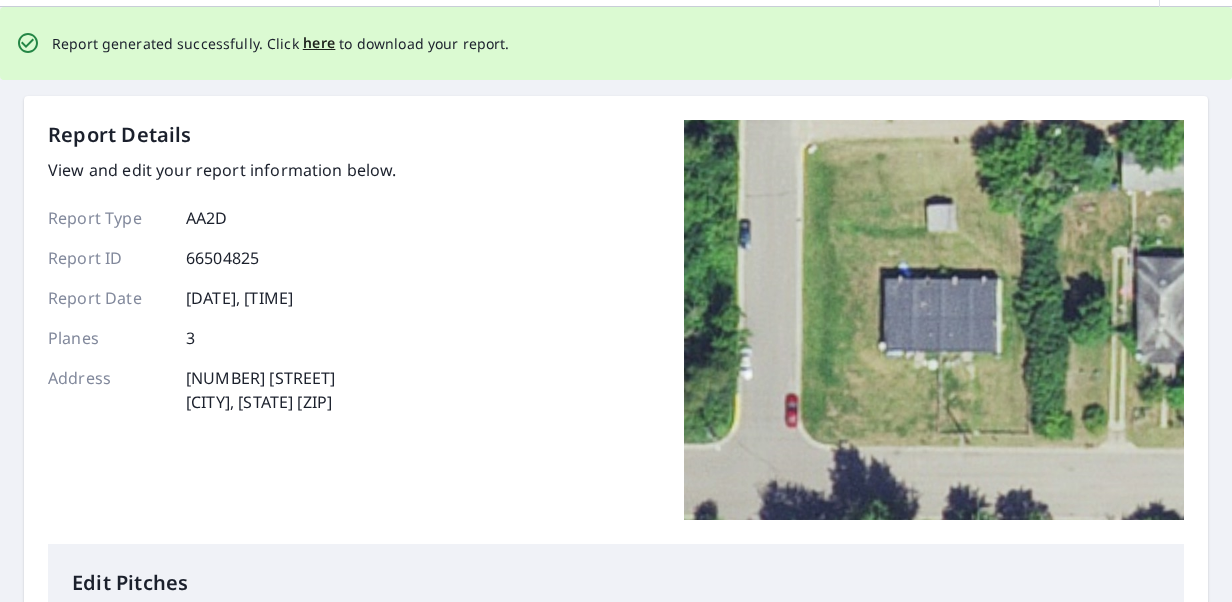 scroll, scrollTop: 0, scrollLeft: 0, axis: both 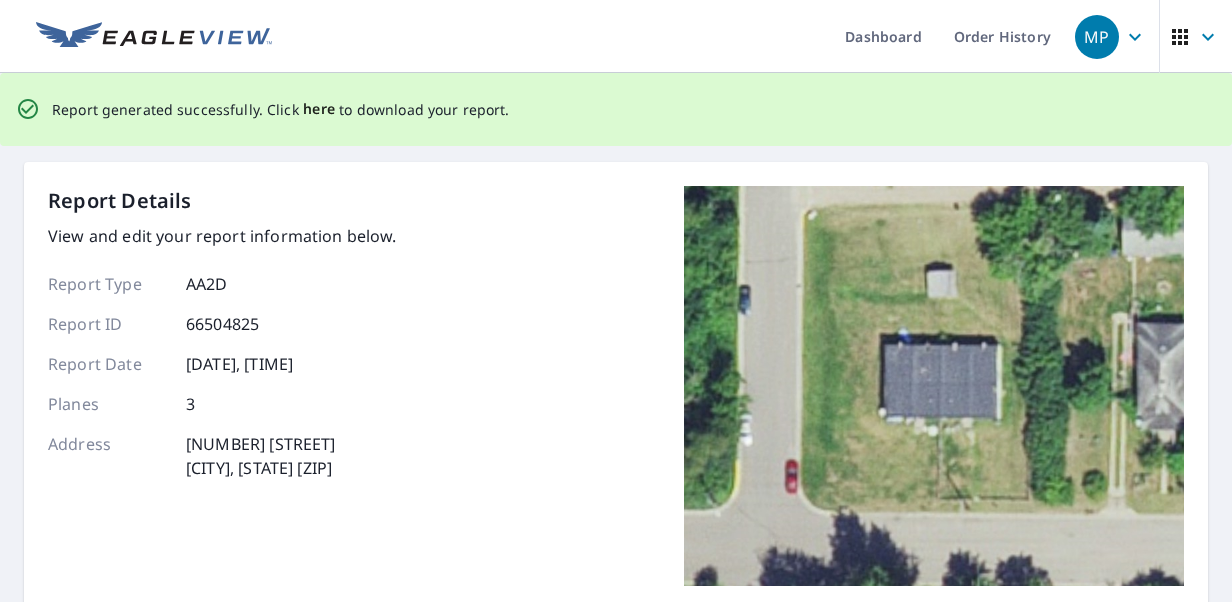 click on "here" at bounding box center (319, 109) 